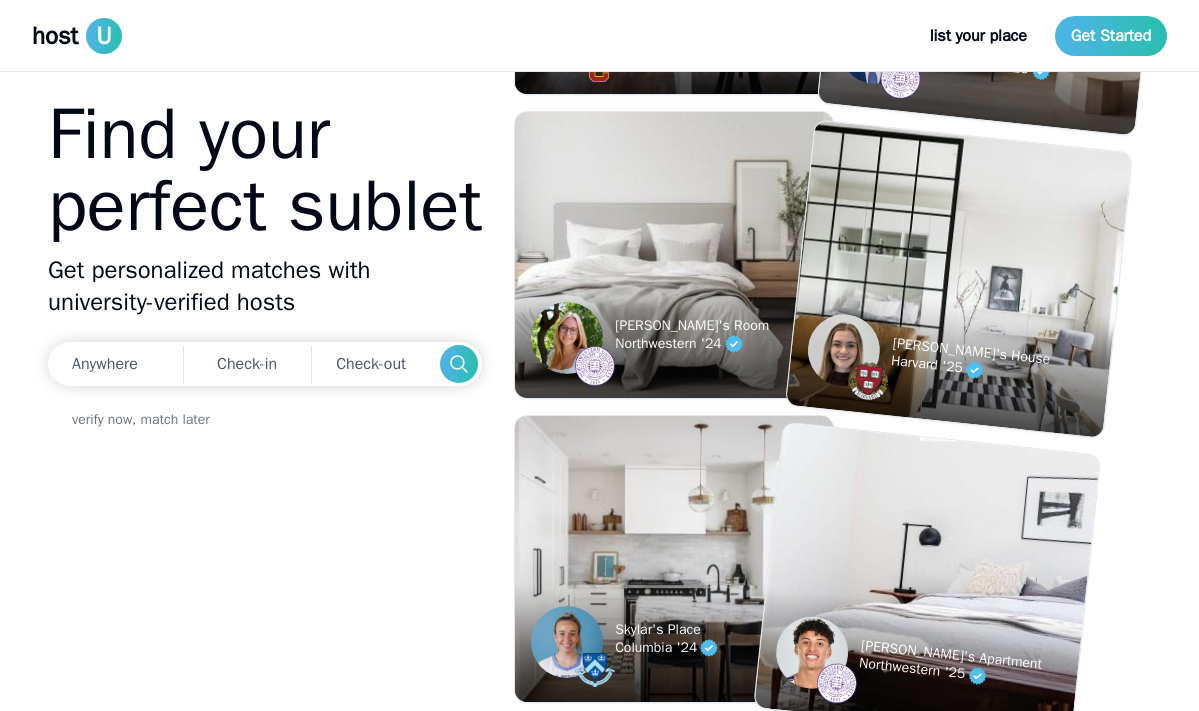 scroll, scrollTop: 0, scrollLeft: 0, axis: both 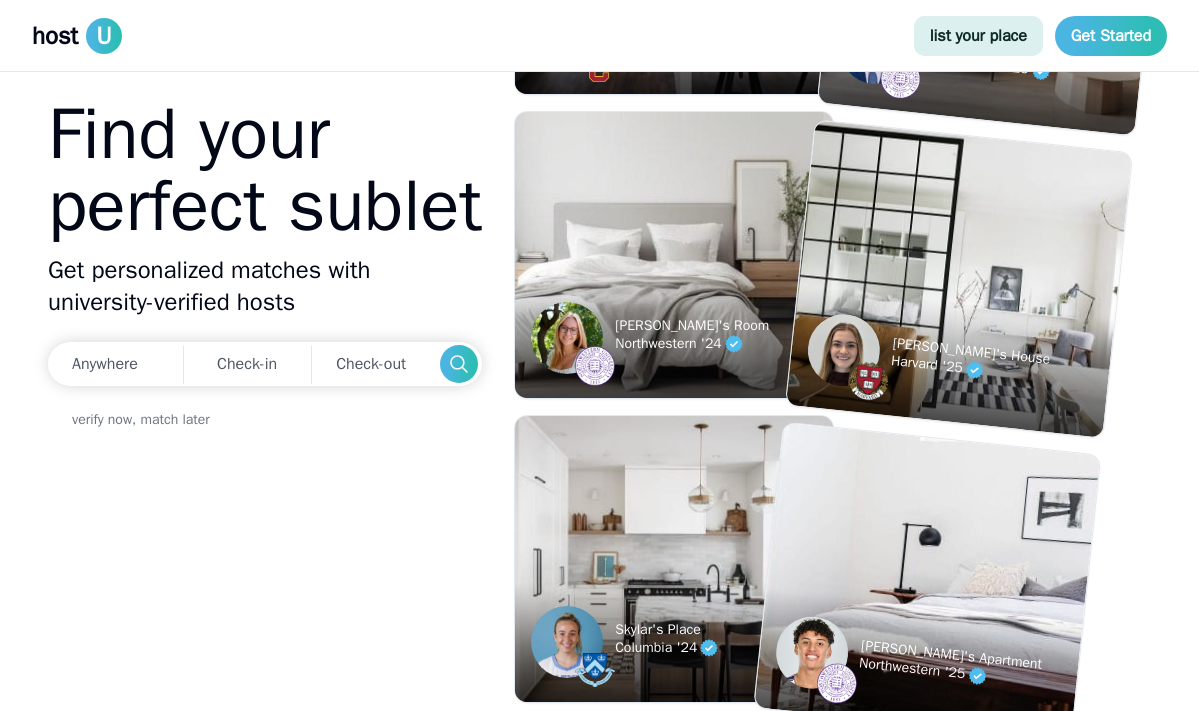click on "list your place" at bounding box center (978, 36) 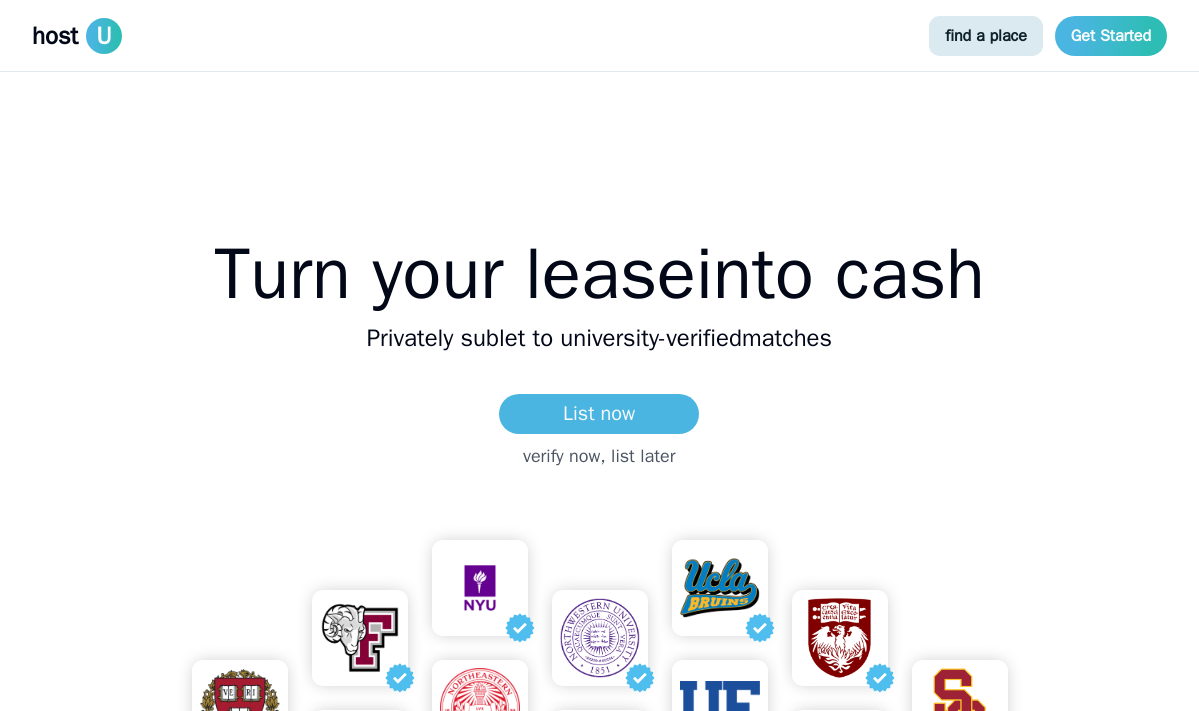 scroll, scrollTop: 52, scrollLeft: 0, axis: vertical 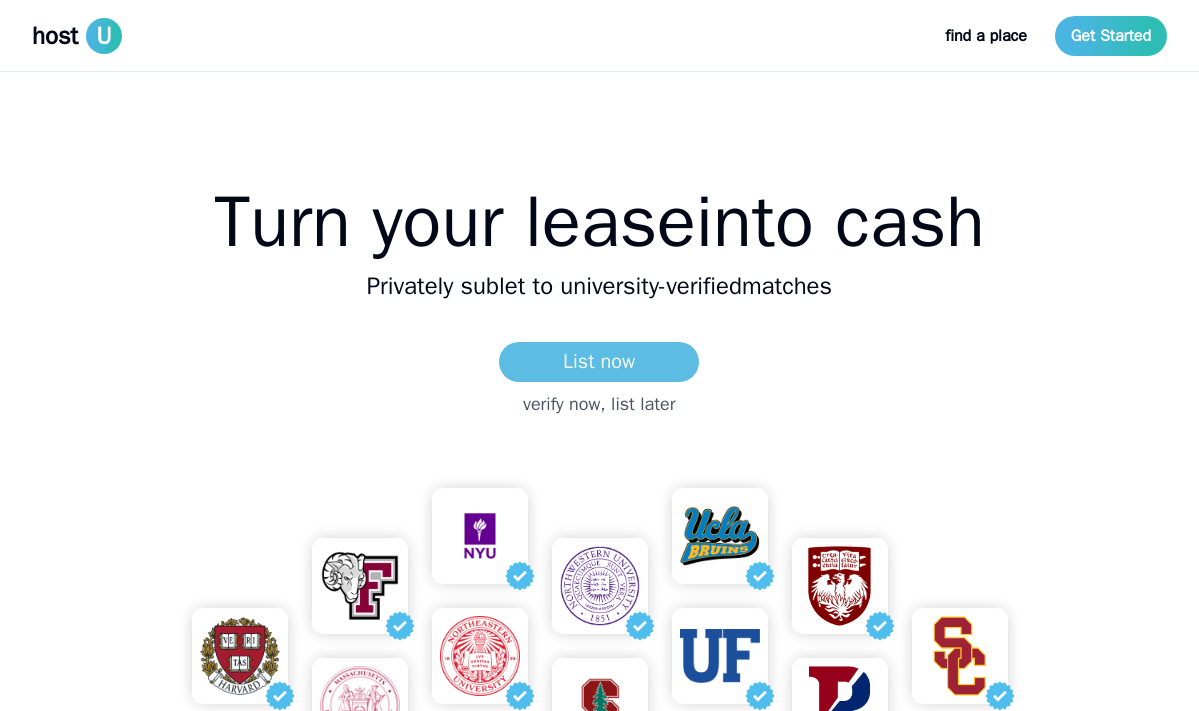 click on "List now" at bounding box center [599, 362] 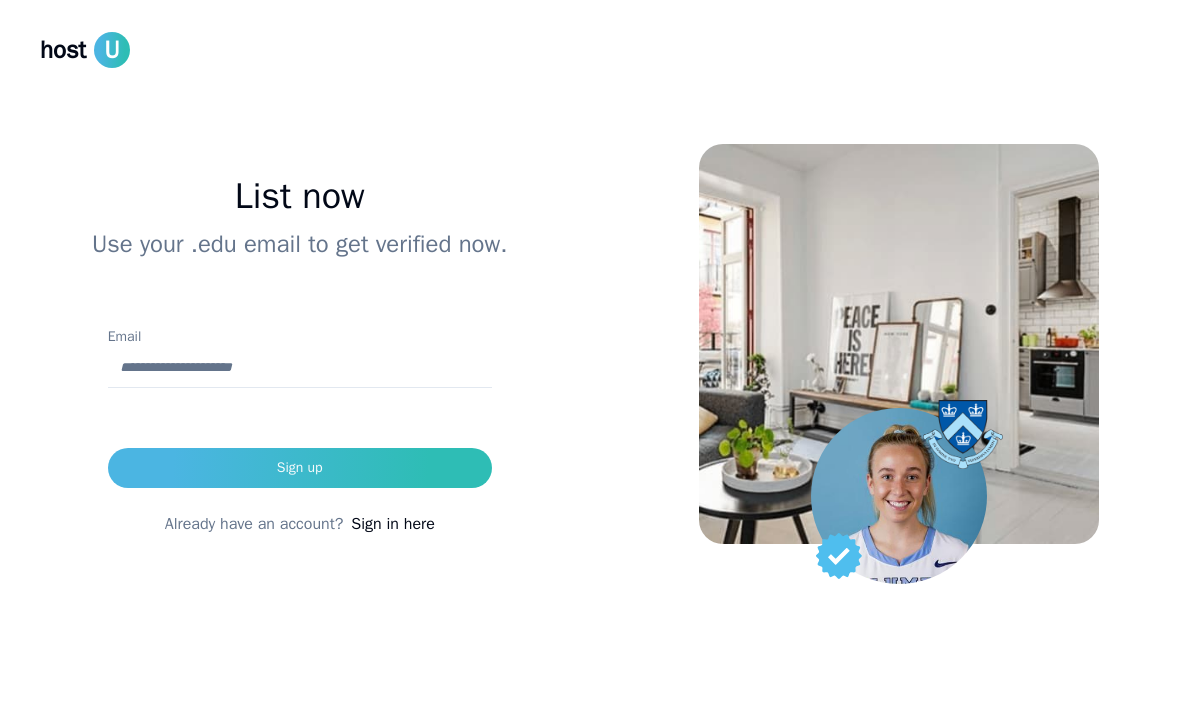 scroll, scrollTop: 0, scrollLeft: 0, axis: both 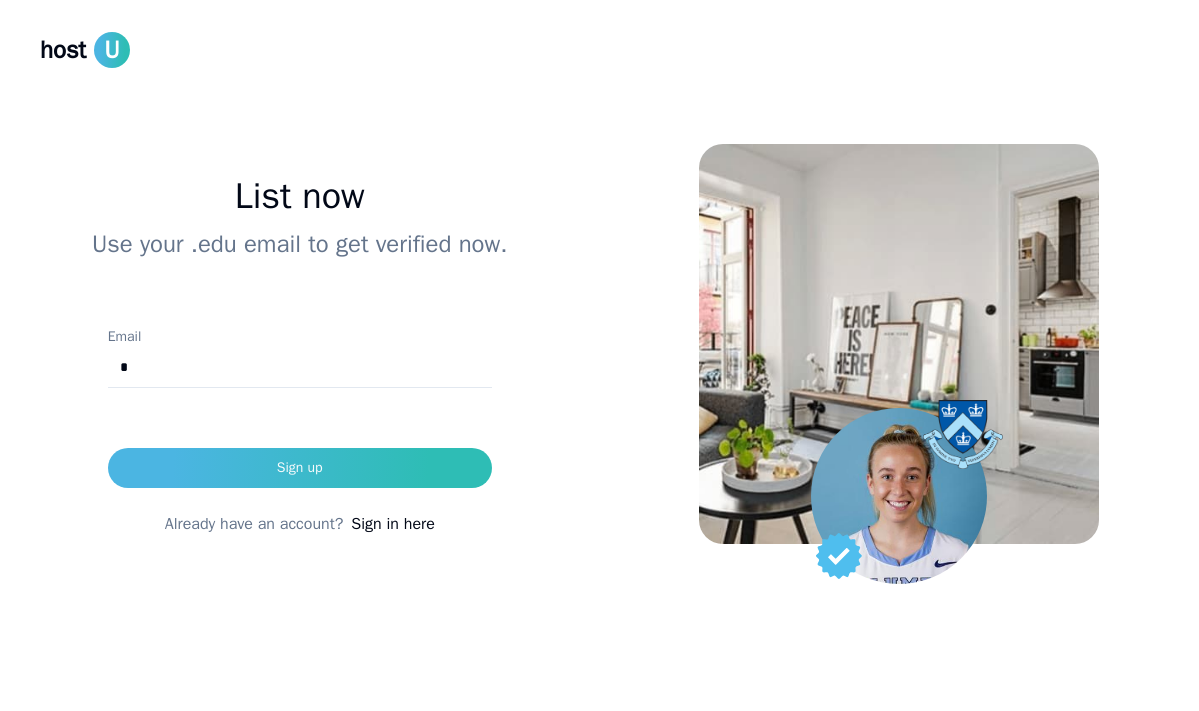 type on "**********" 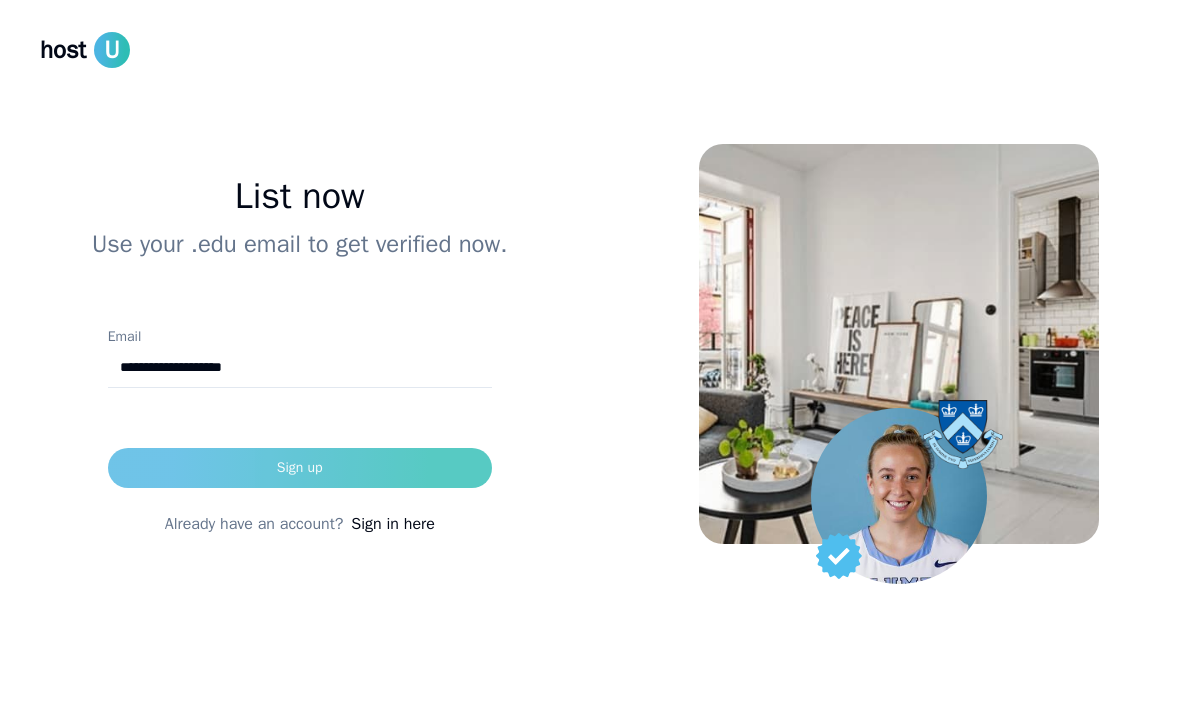 click on "Sign up" at bounding box center (300, 468) 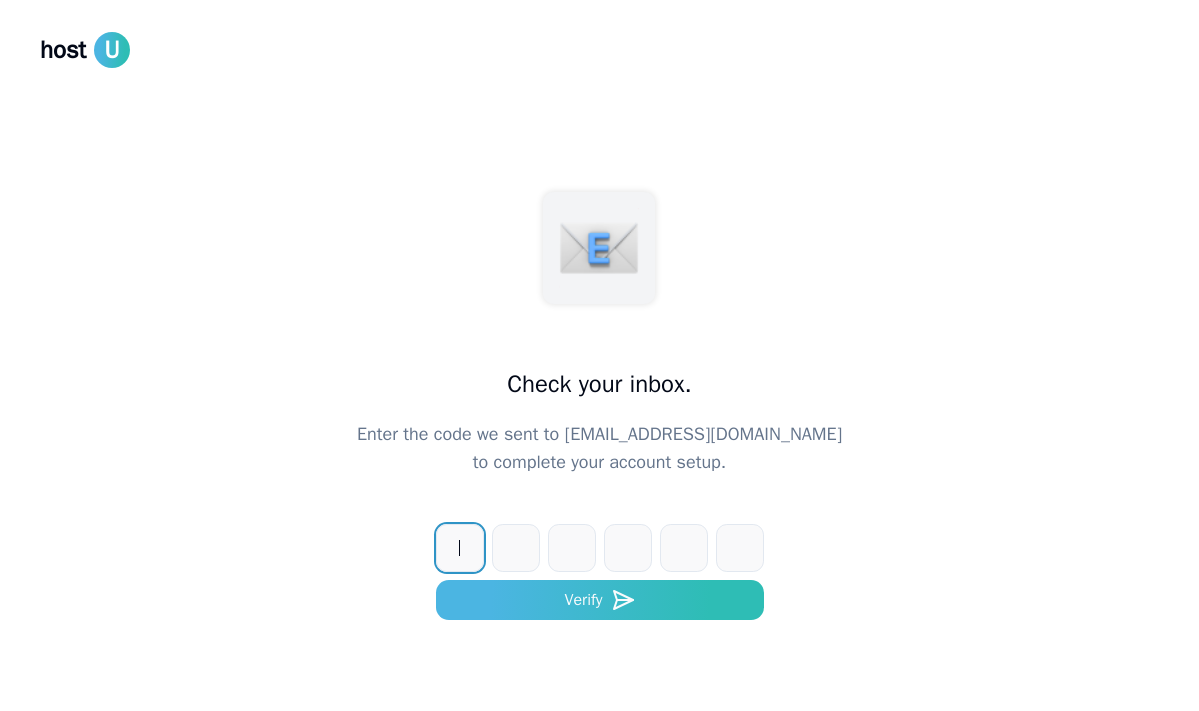 click at bounding box center (620, 548) 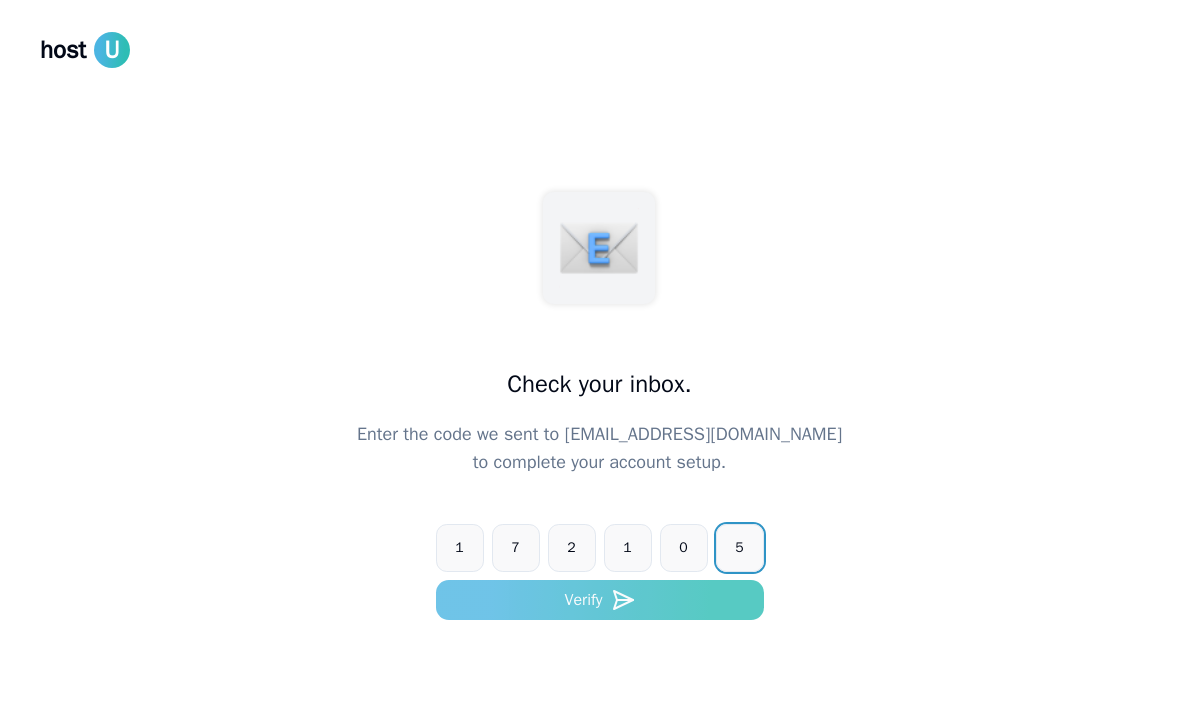 type on "******" 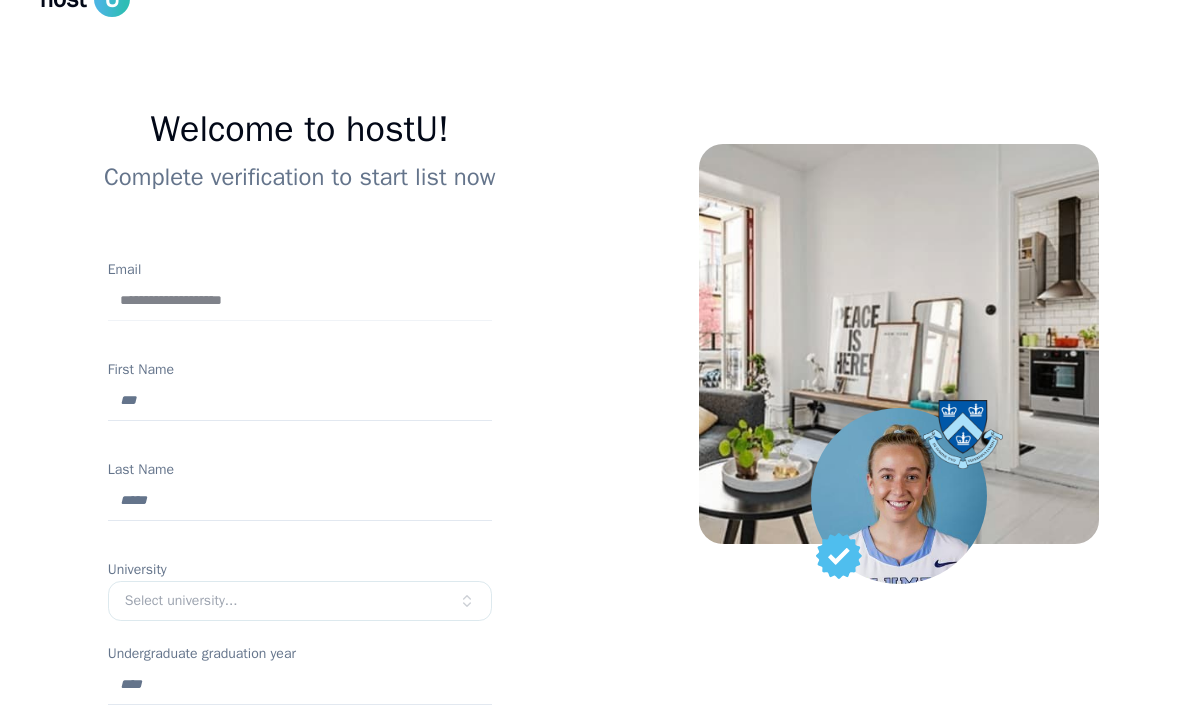 scroll, scrollTop: 61, scrollLeft: 0, axis: vertical 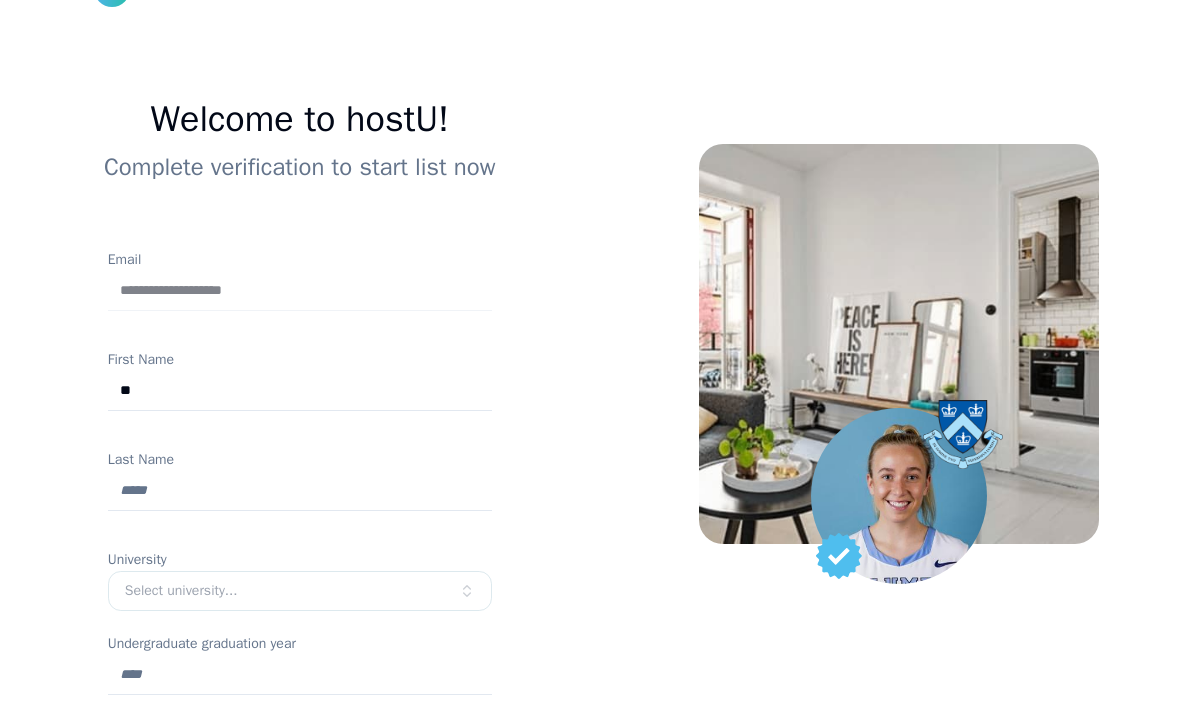 type on "******" 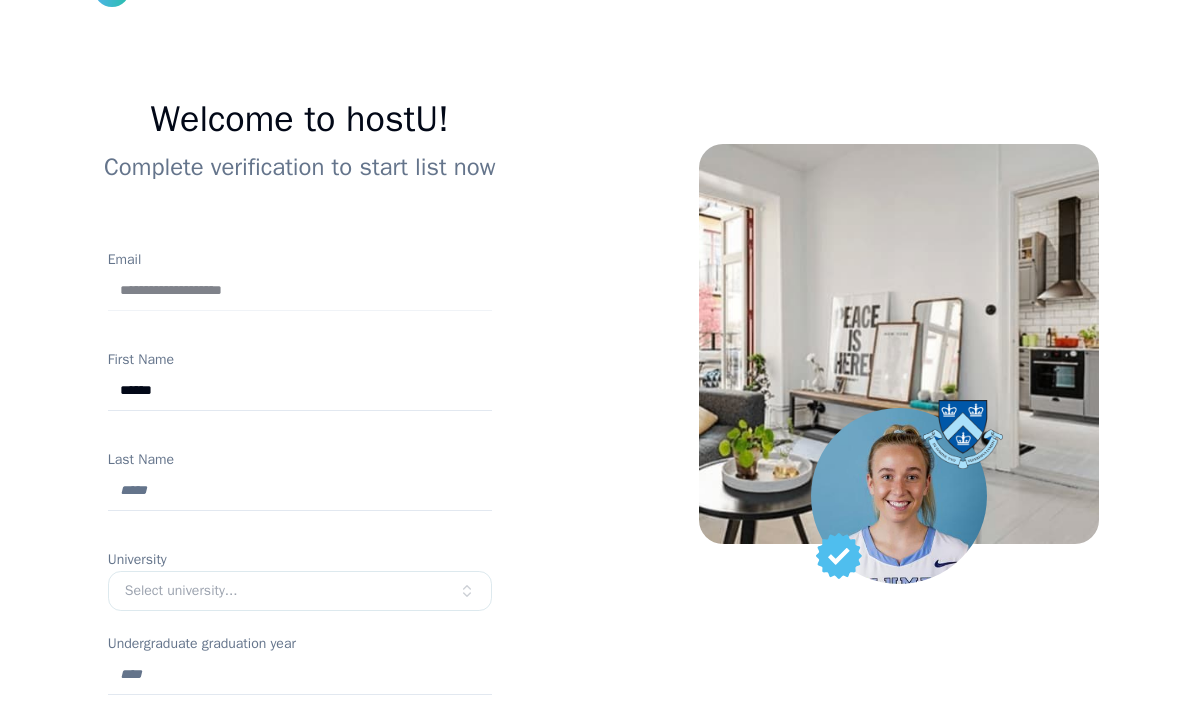 type on "********" 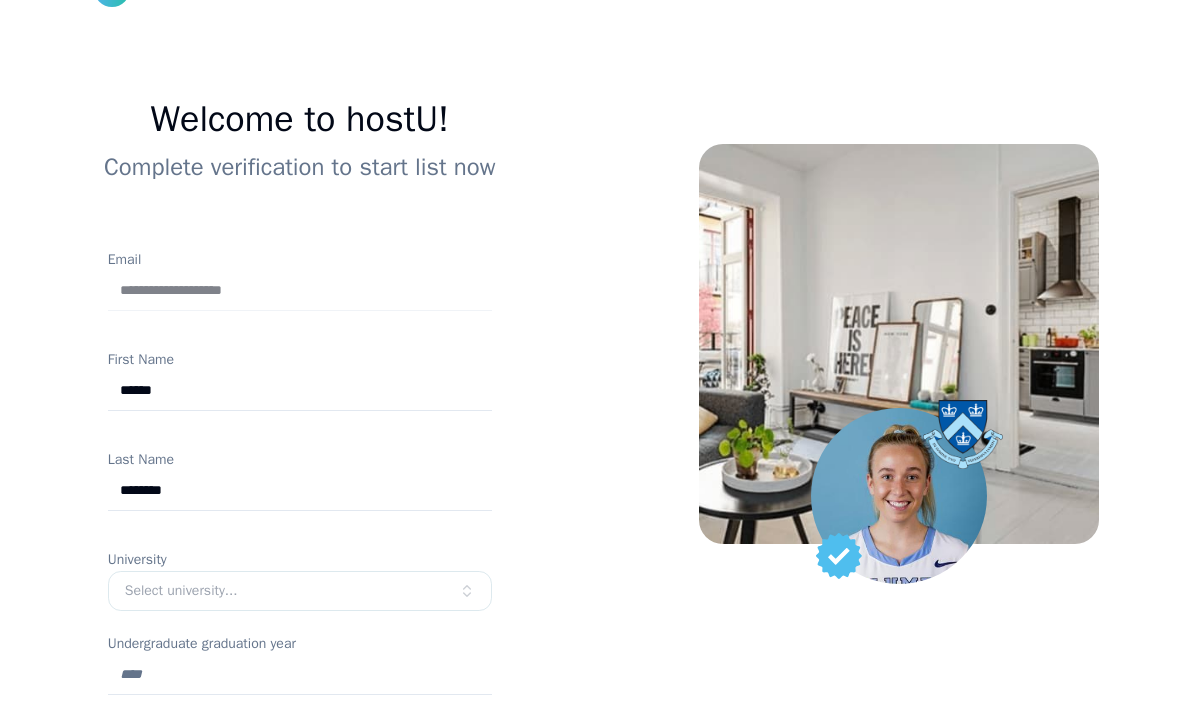 scroll, scrollTop: 198, scrollLeft: 0, axis: vertical 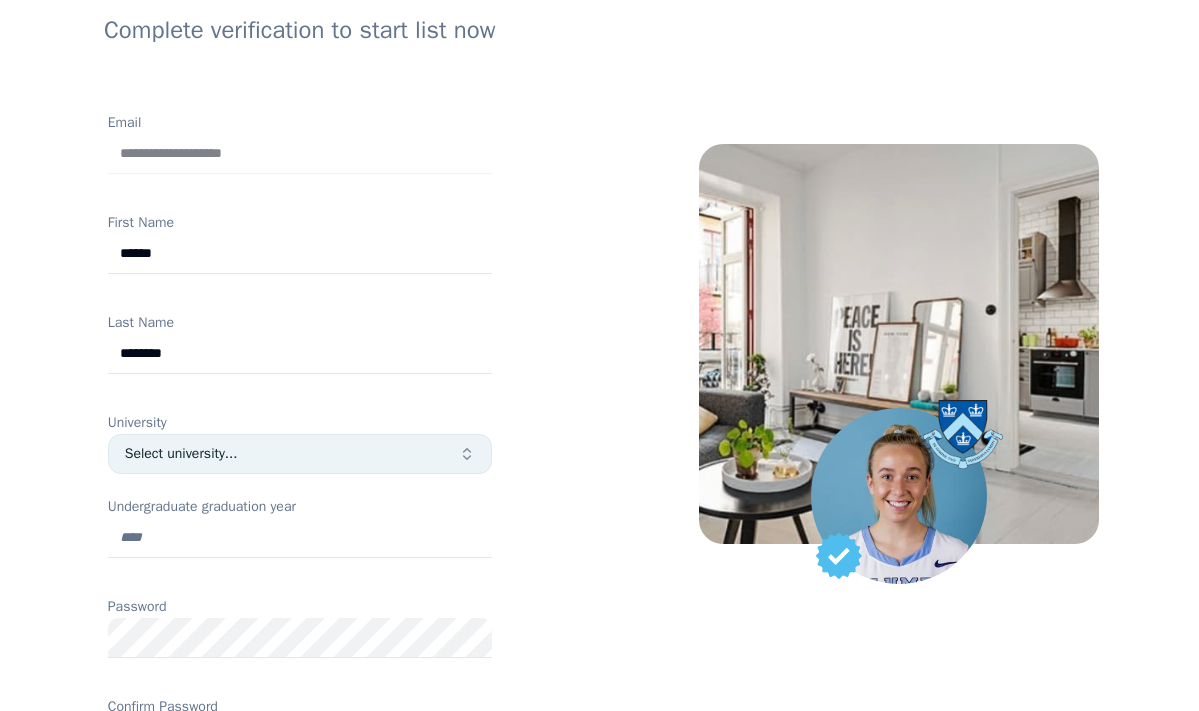 click on "Select university..." at bounding box center [292, 454] 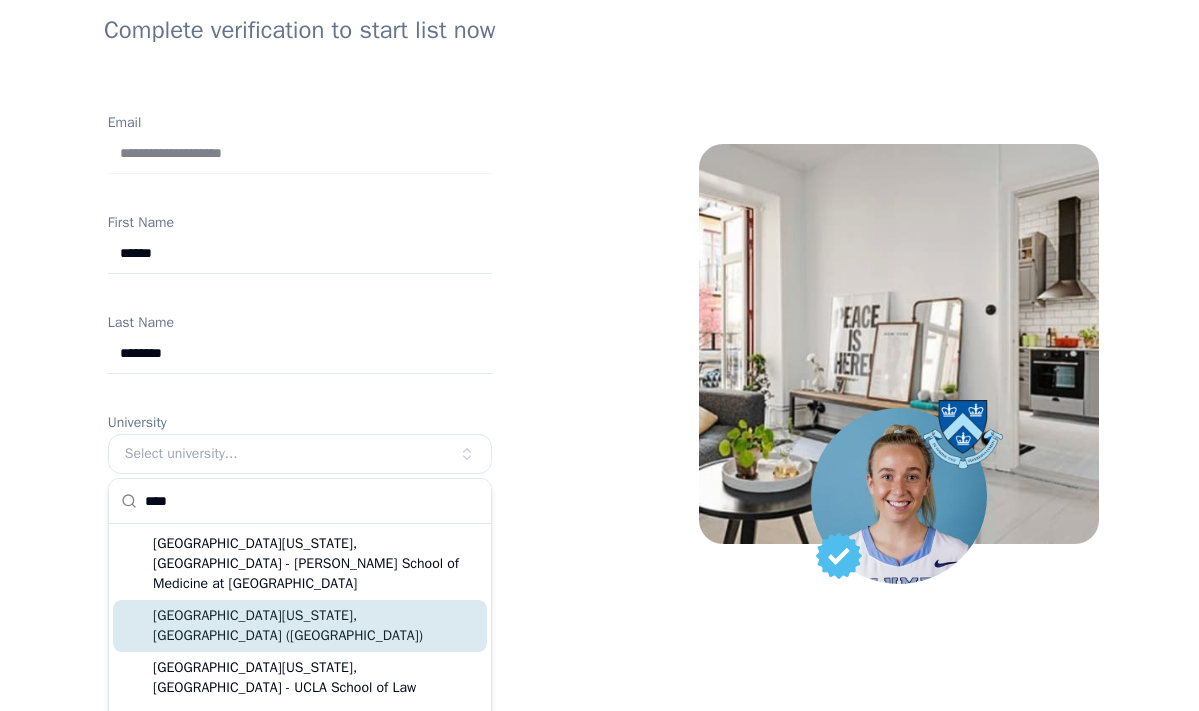 type on "****" 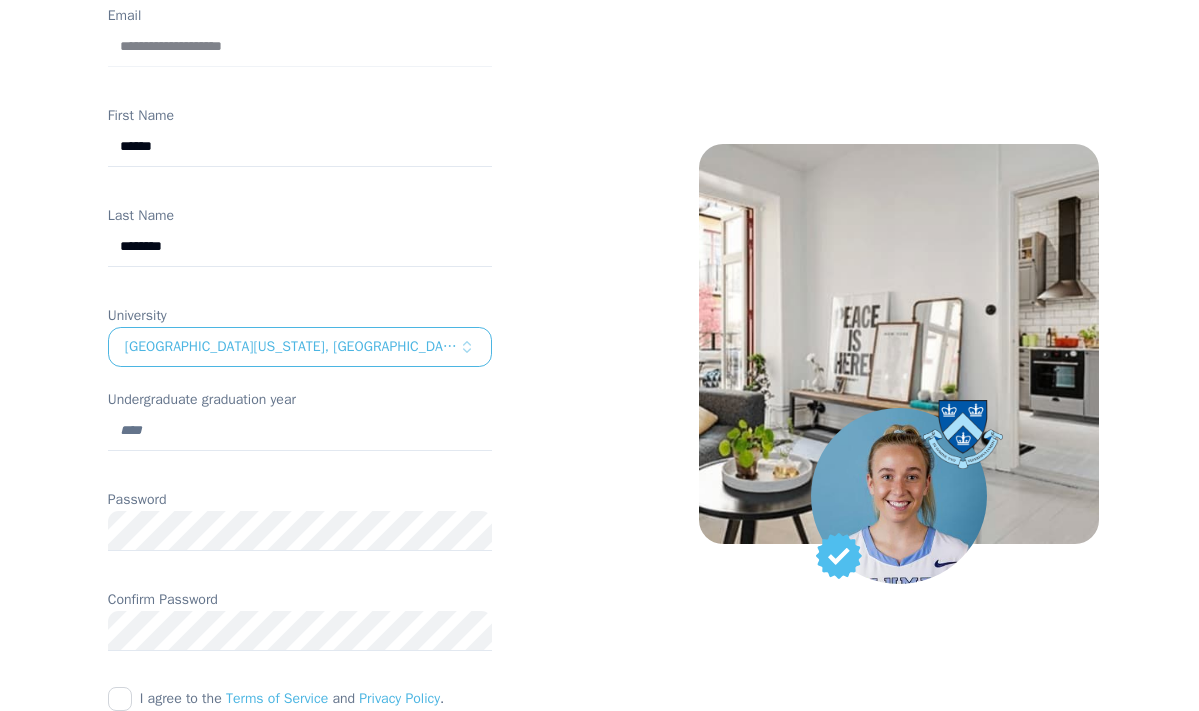 scroll, scrollTop: 311, scrollLeft: 0, axis: vertical 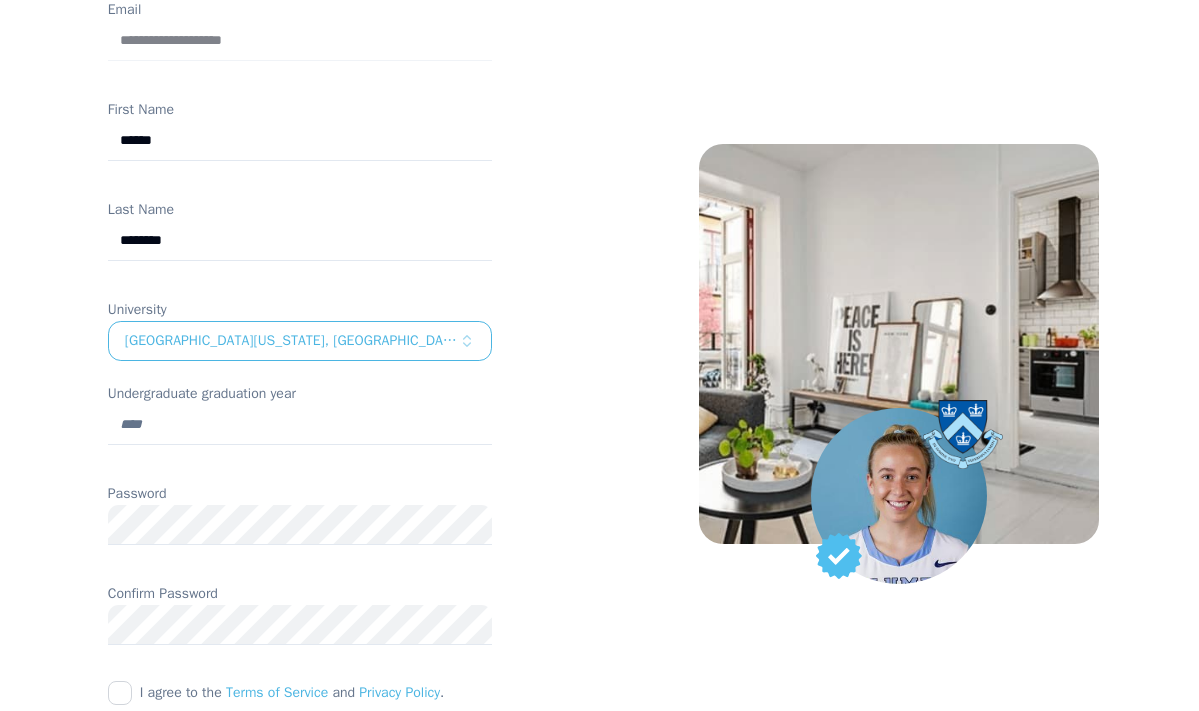 click on "Password" at bounding box center [300, 523] 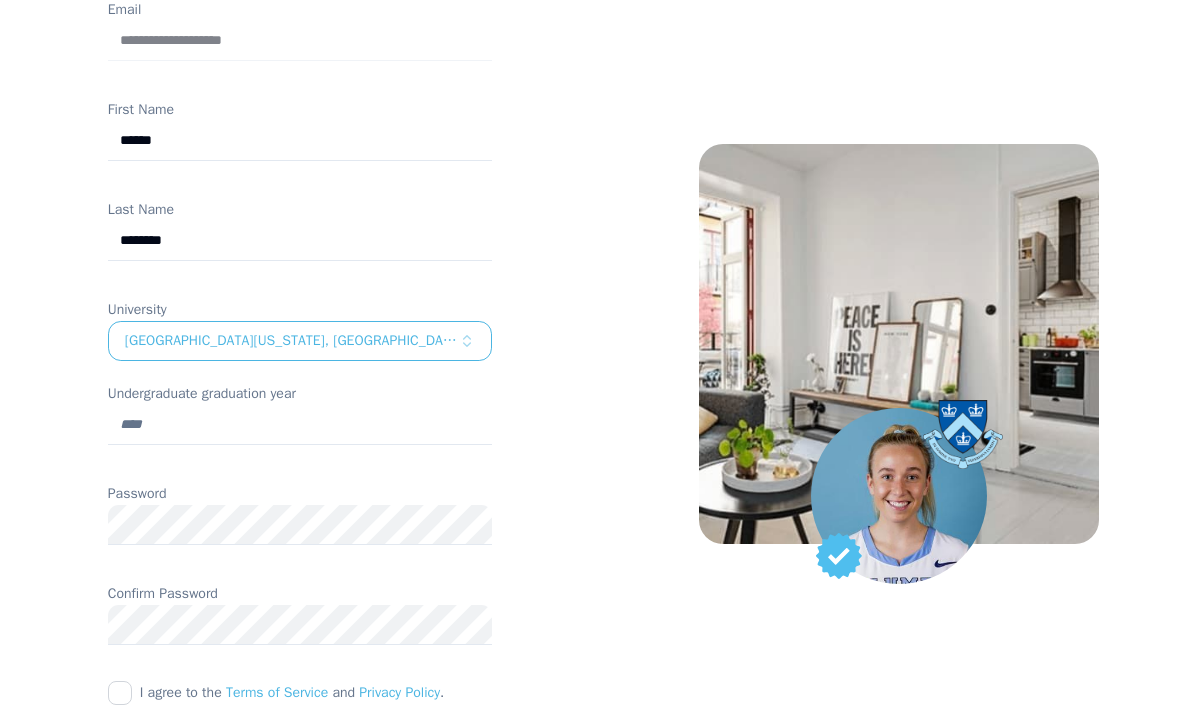 scroll, scrollTop: 529, scrollLeft: 0, axis: vertical 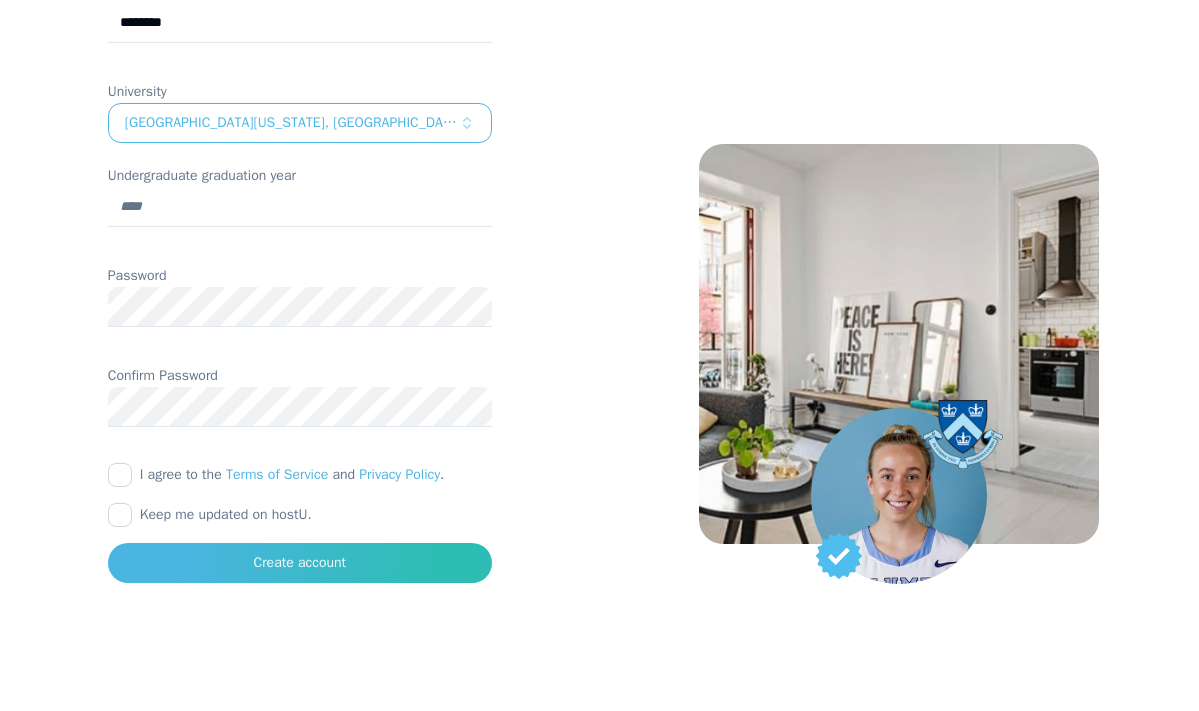 click on "I agree to the   Terms of Service   and   Privacy Policy ." at bounding box center [120, 475] 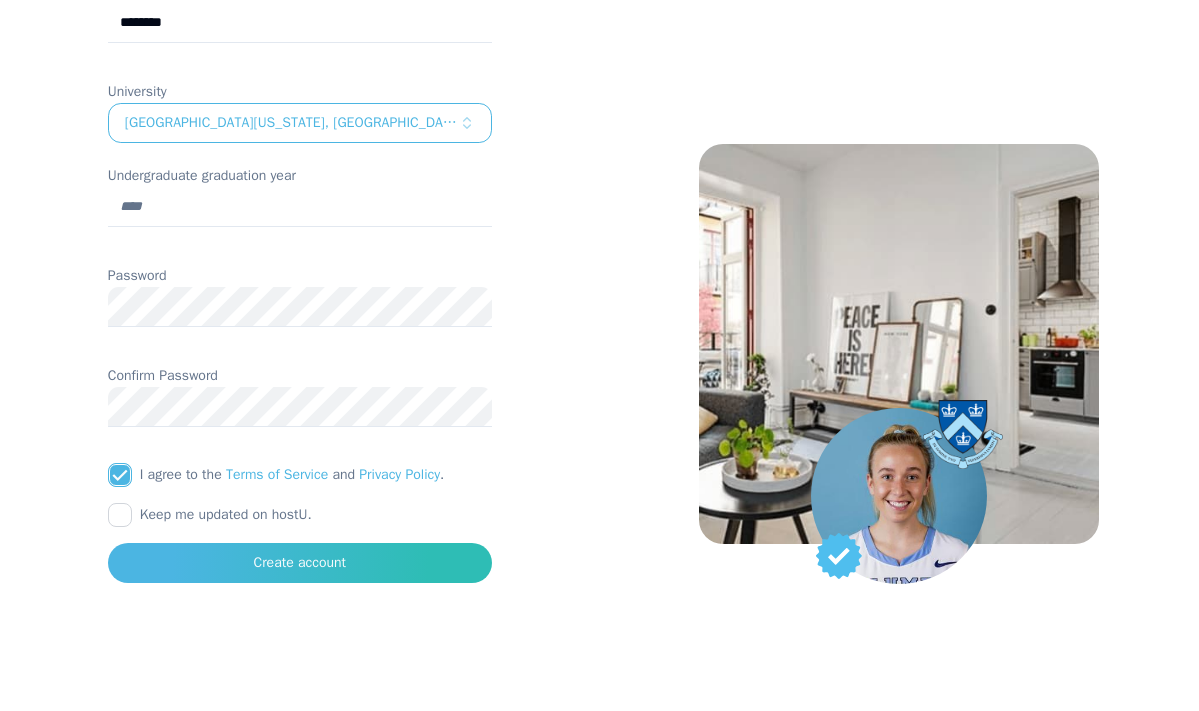 click on "Keep me updated on hostU." at bounding box center [120, 515] 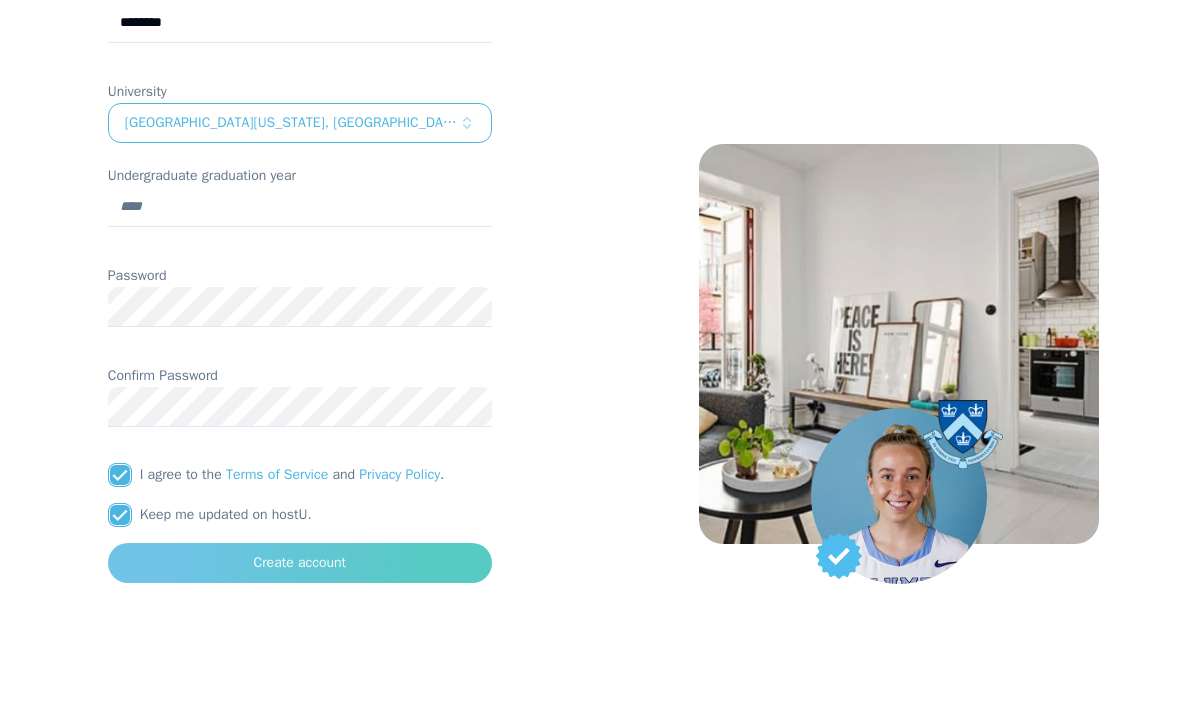 click on "Create account" at bounding box center (300, 563) 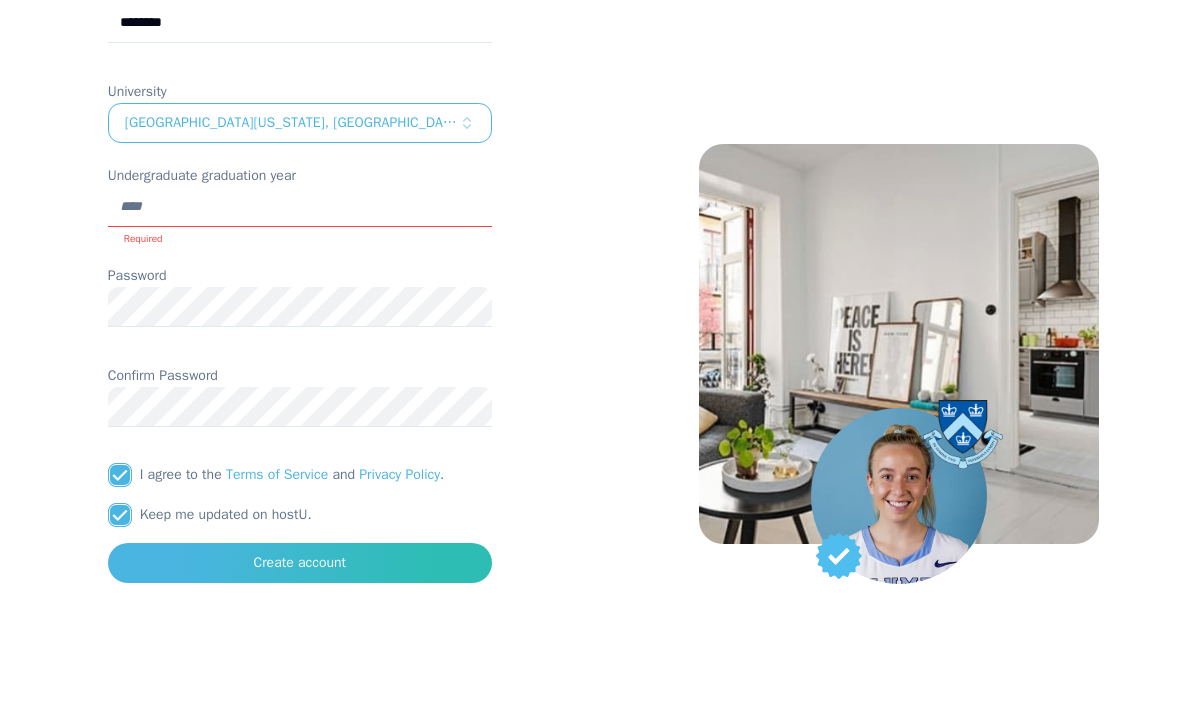click on "Undergraduate graduation year" at bounding box center [300, 207] 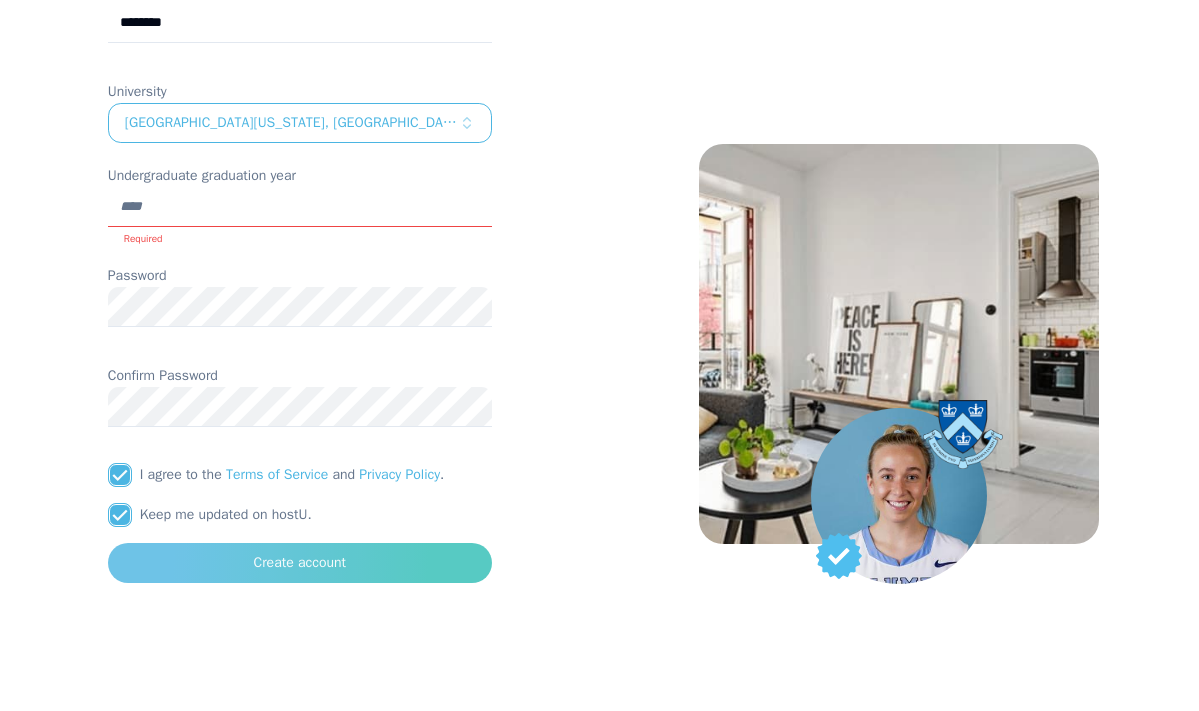 type on "****" 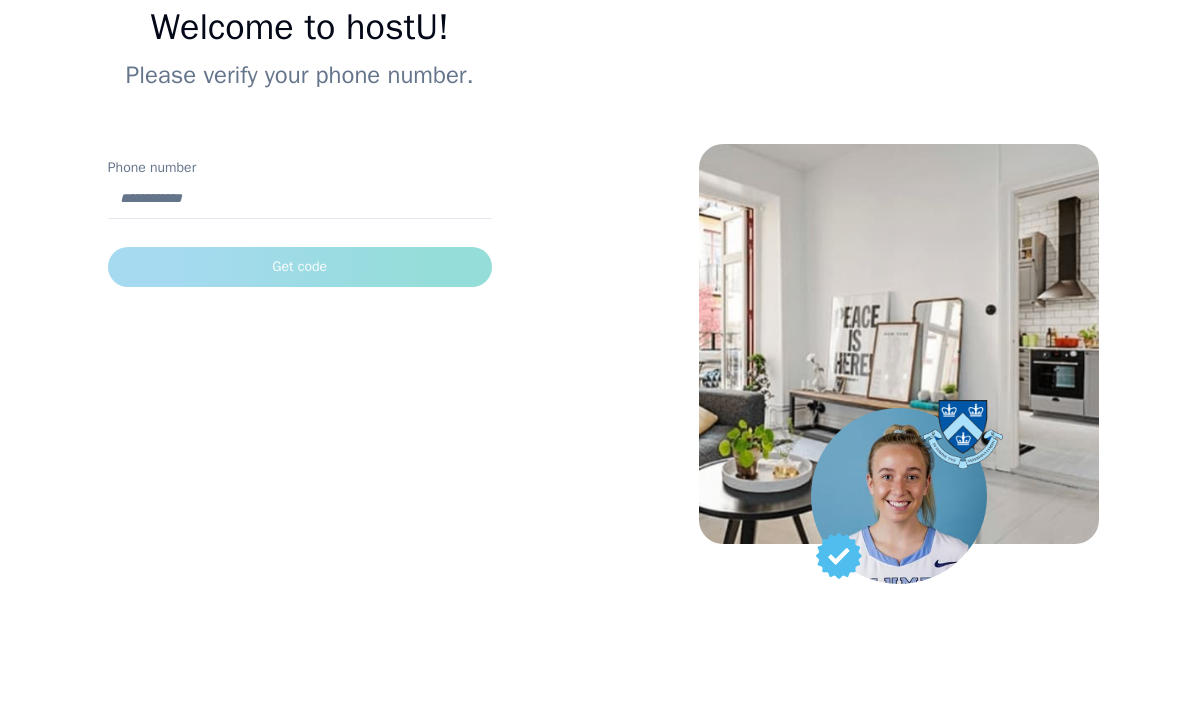 scroll, scrollTop: 153, scrollLeft: 0, axis: vertical 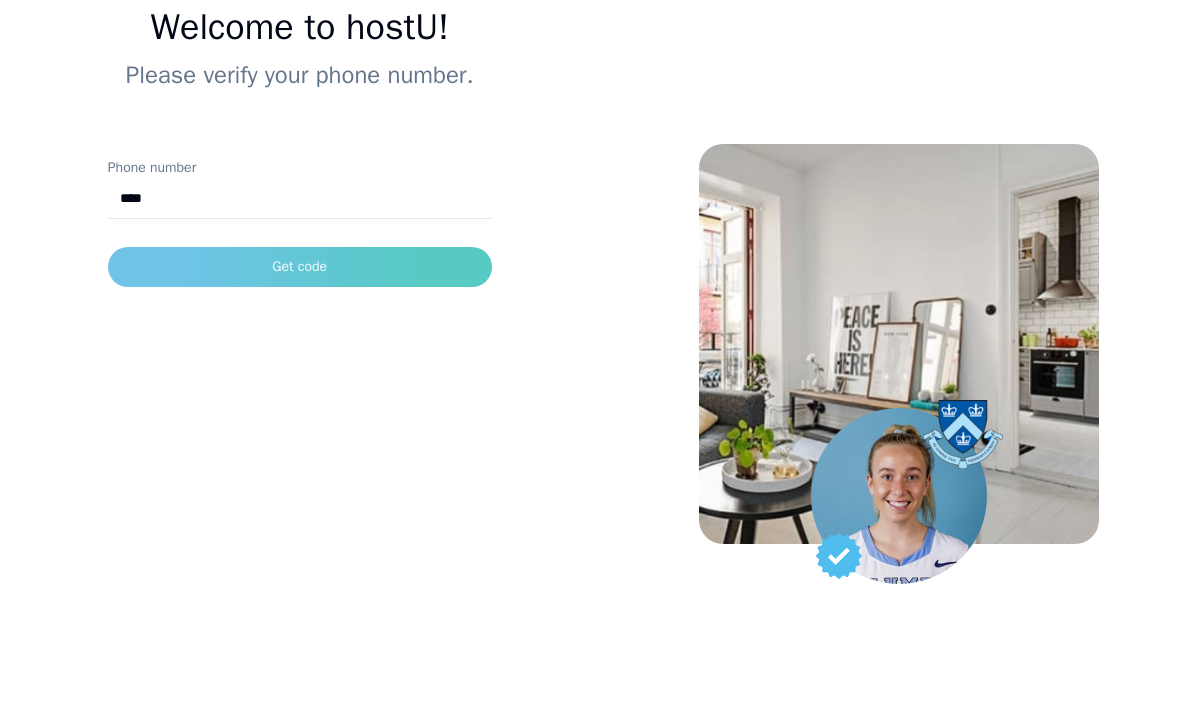 type on "**********" 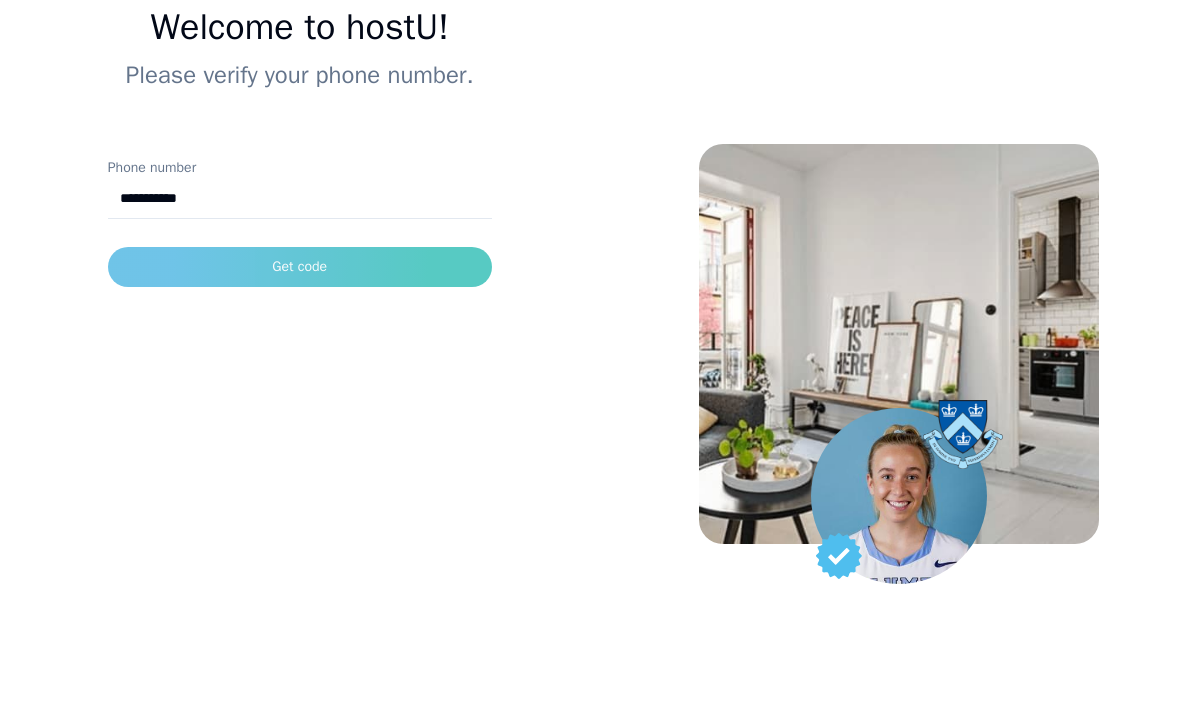 click on "Get code" at bounding box center (300, 267) 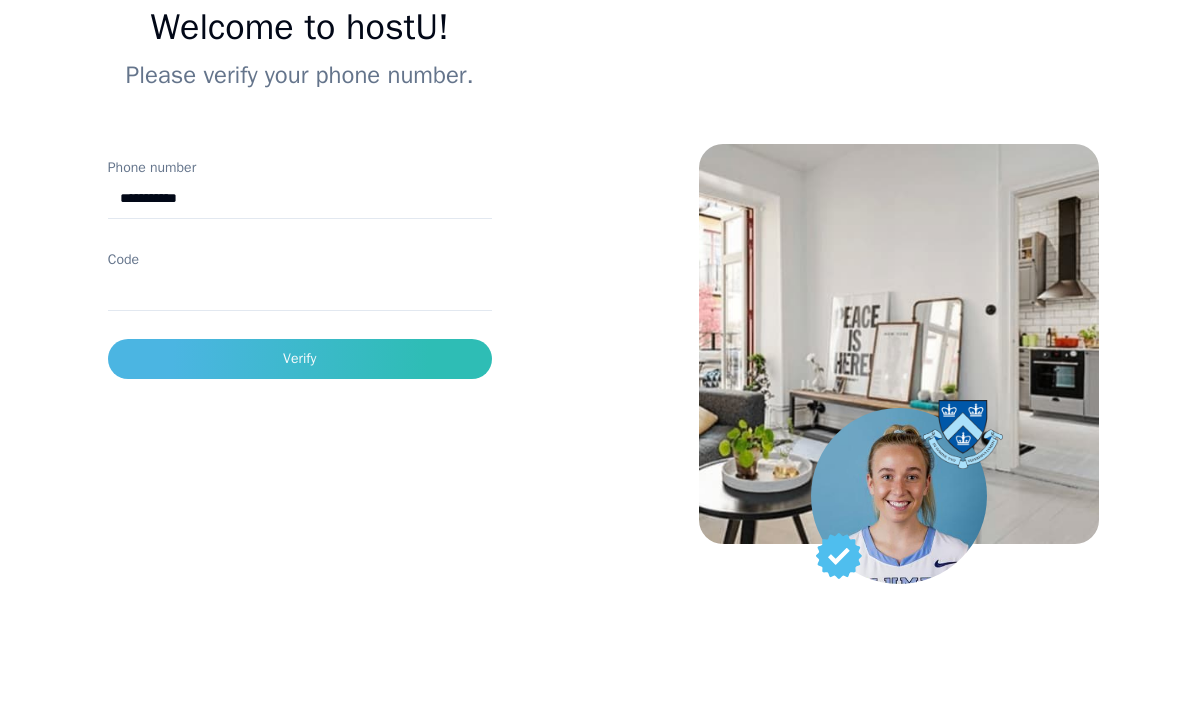 click on "Code" at bounding box center [300, 291] 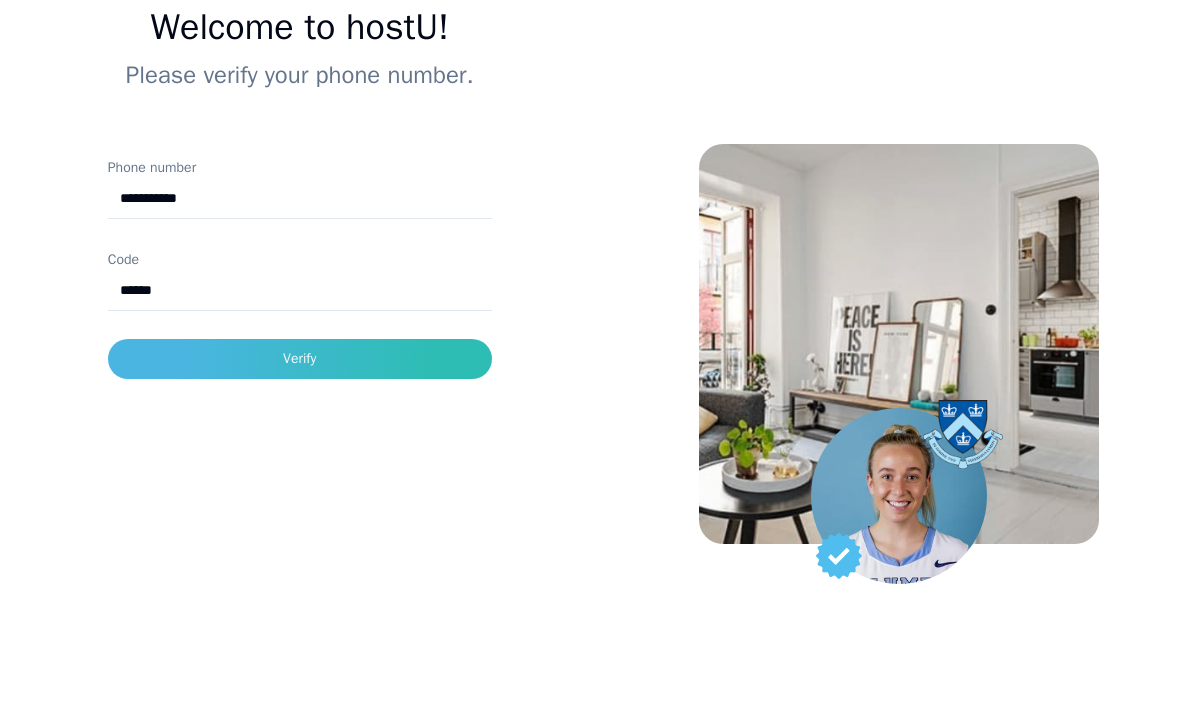 type on "******" 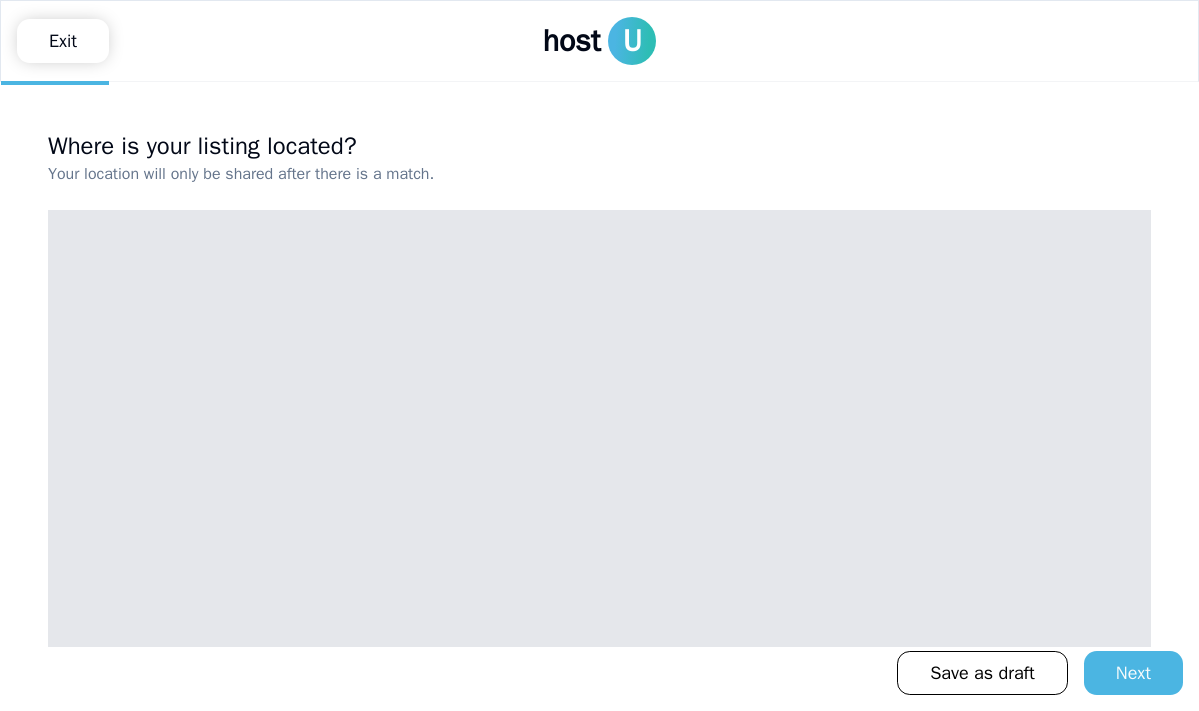 scroll, scrollTop: 0, scrollLeft: 0, axis: both 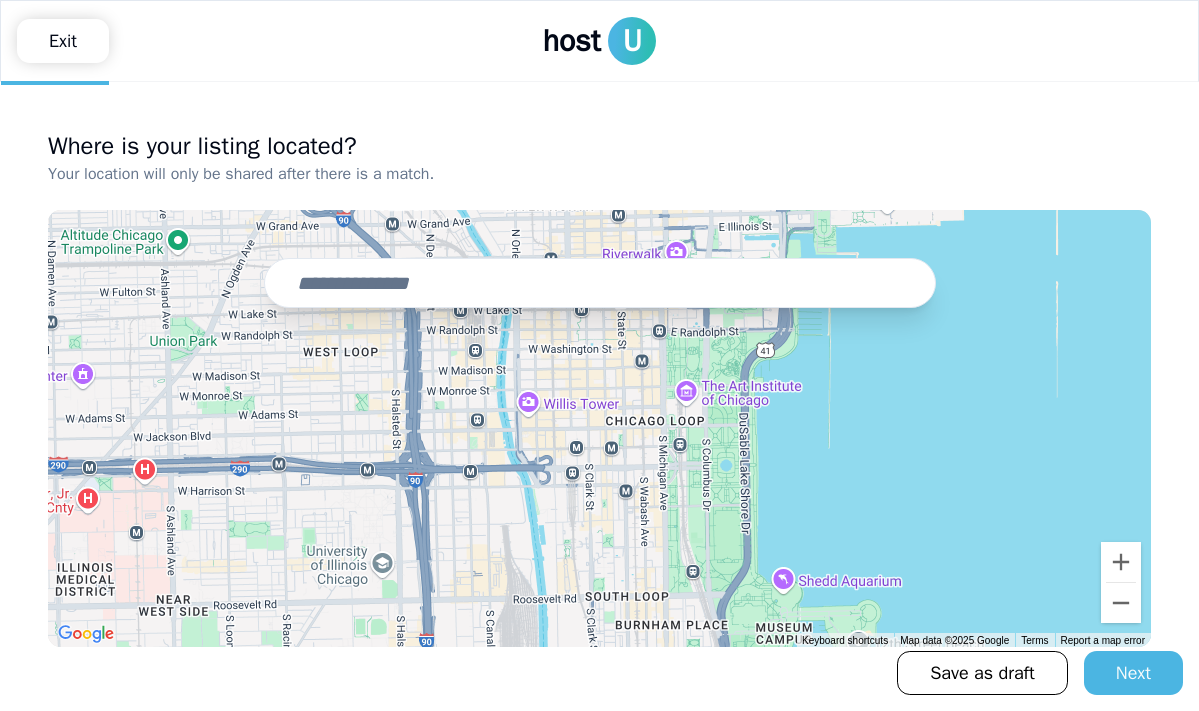 click at bounding box center (600, 283) 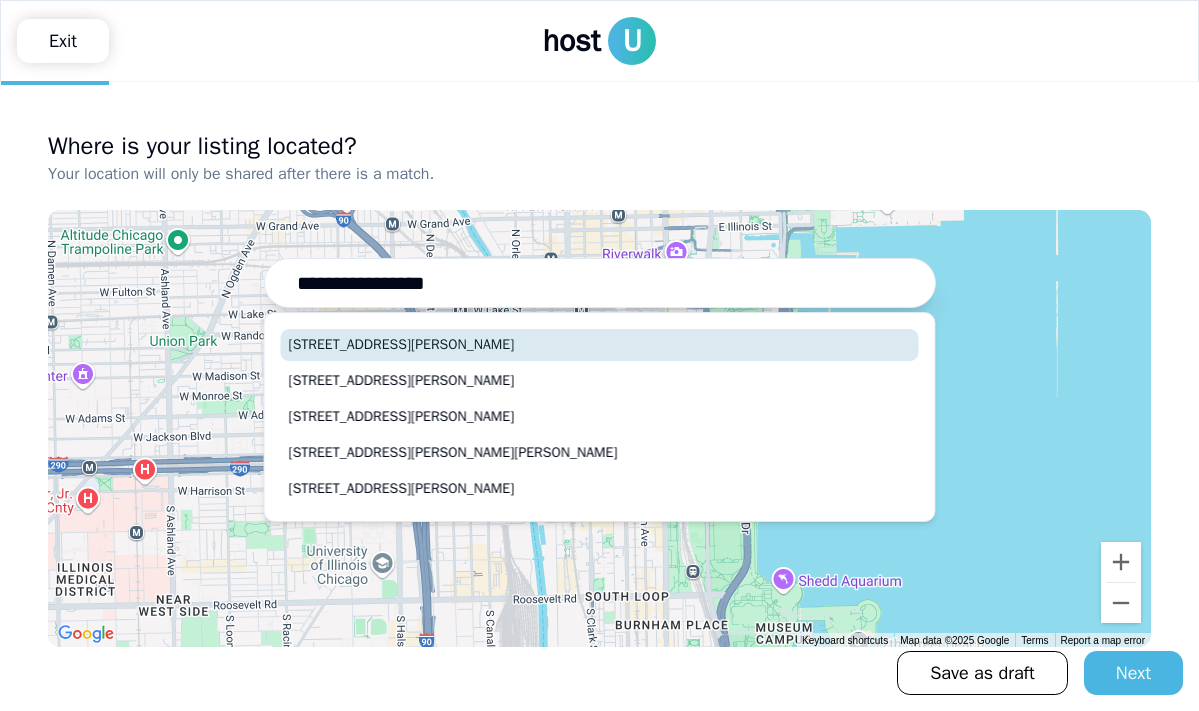 click on "433 Kelton Avenue, Westwood, Los Angeles, CA" at bounding box center (600, 345) 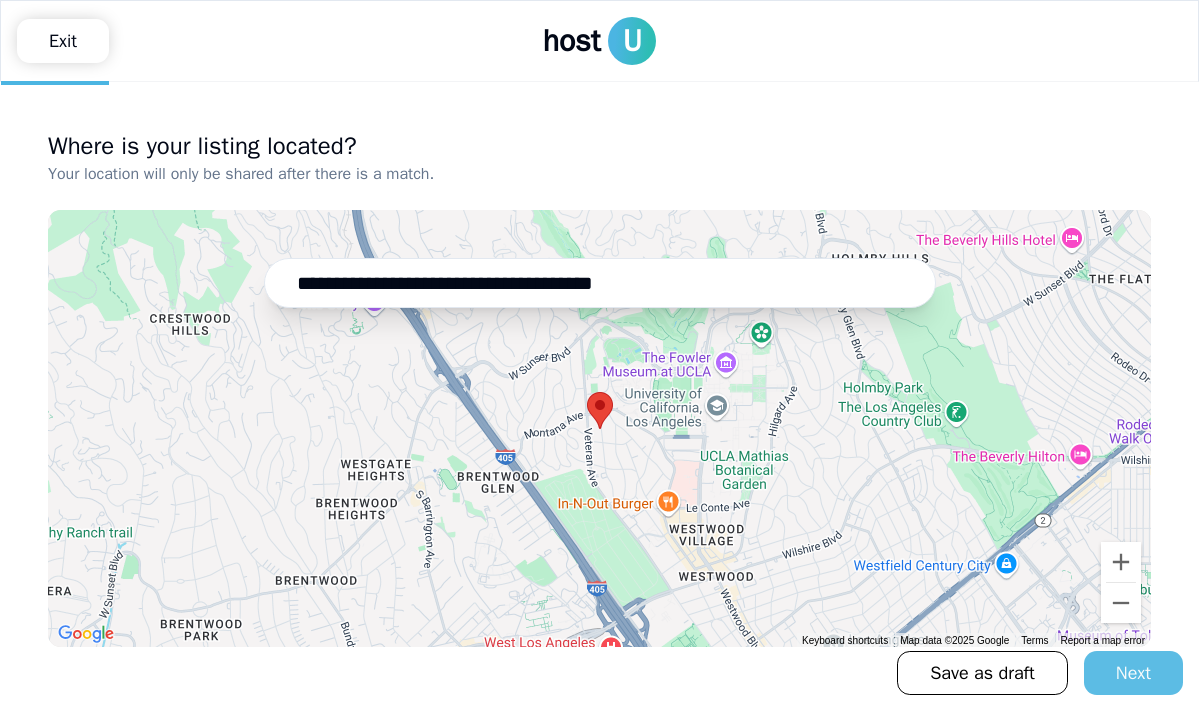 type on "**********" 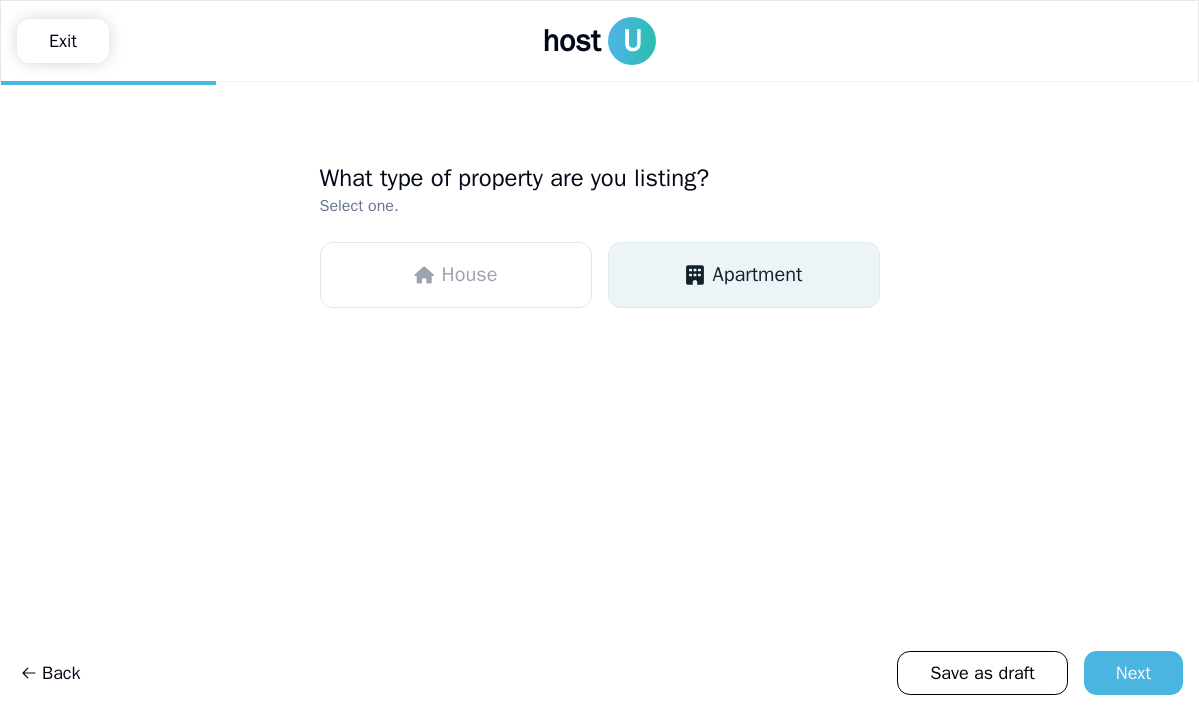 click on "Apartment" at bounding box center (744, 275) 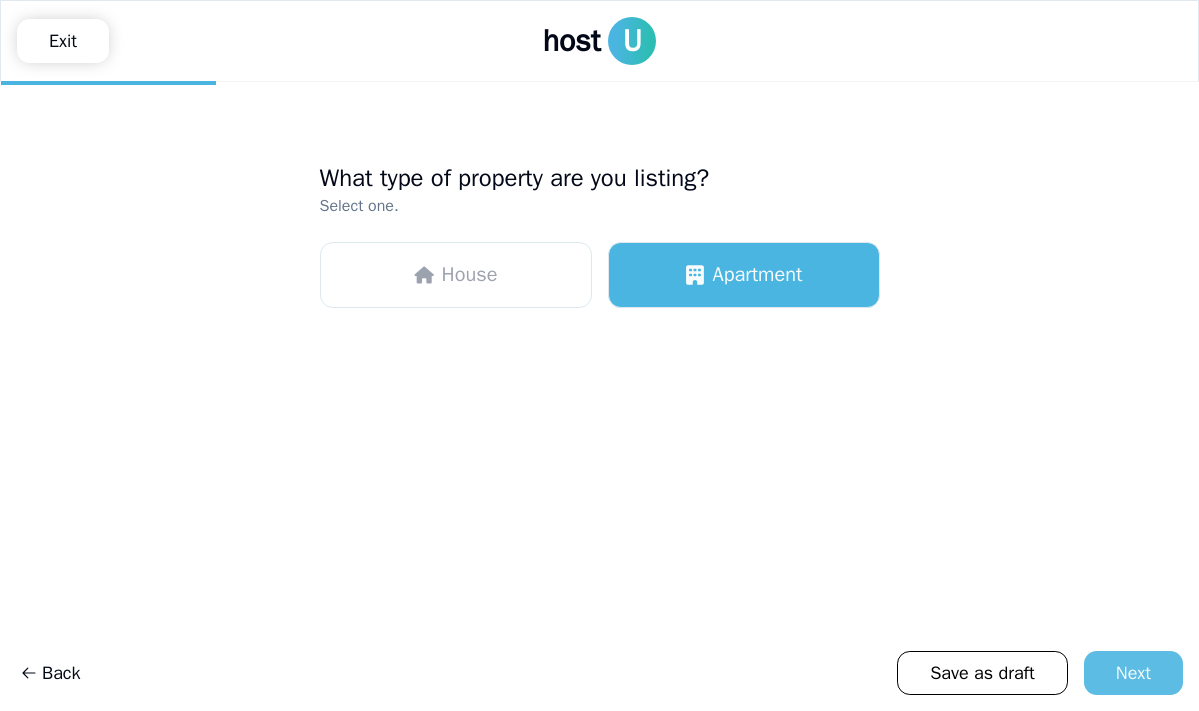 click on "Next" at bounding box center [1133, 673] 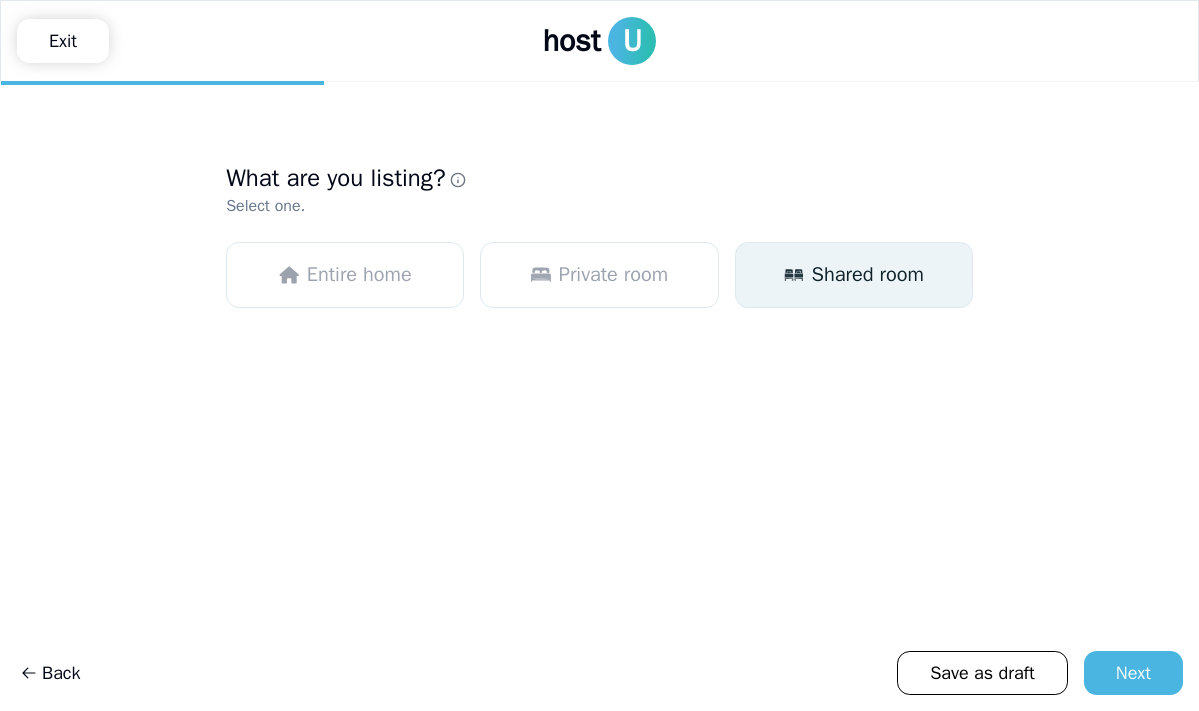 click on "Shared room" at bounding box center (854, 275) 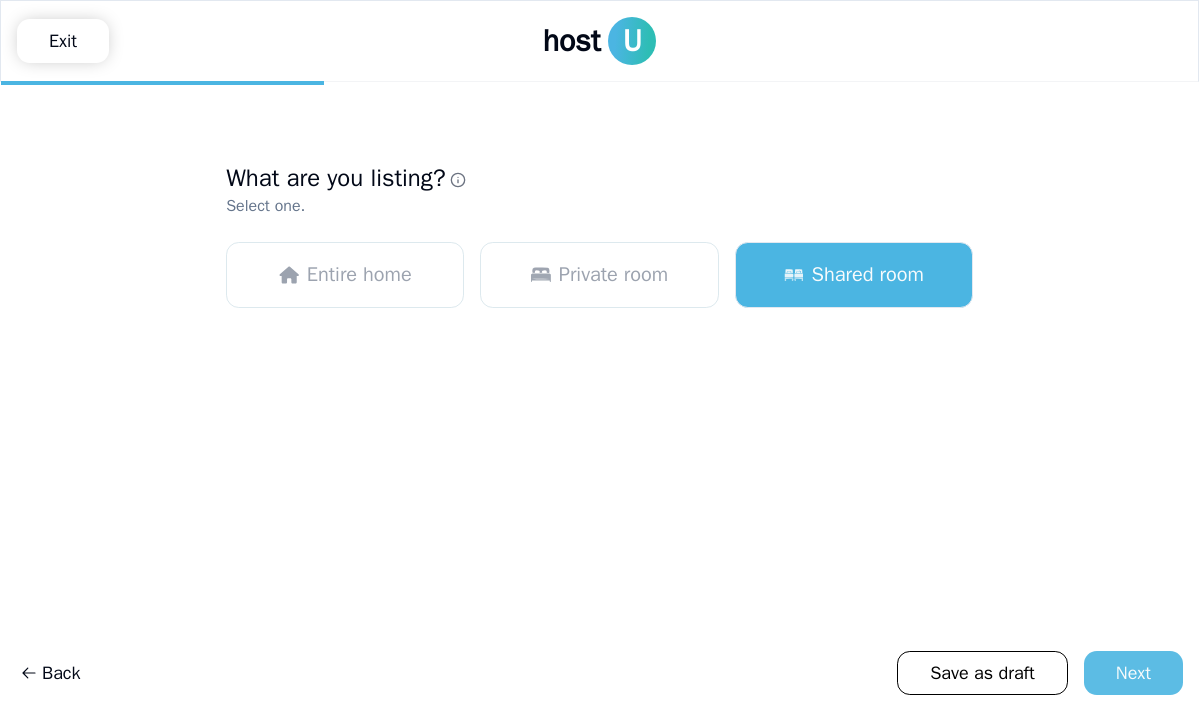 click on "Next" at bounding box center [1133, 673] 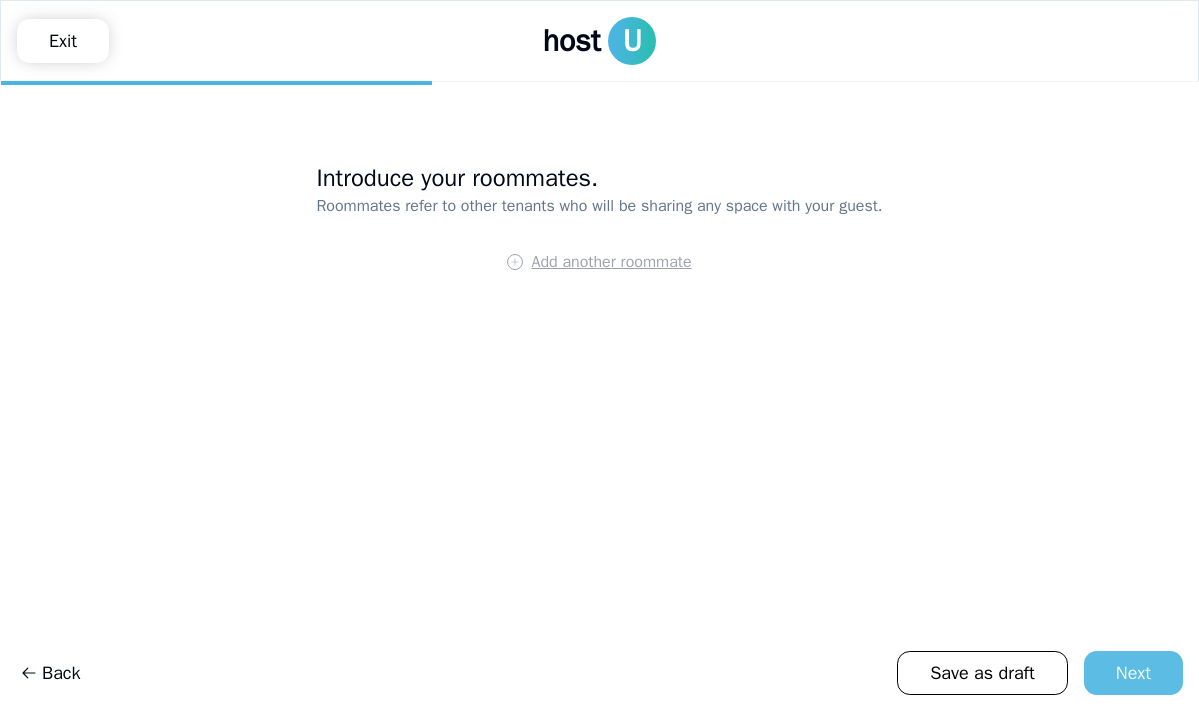 click on "Next" at bounding box center (1133, 673) 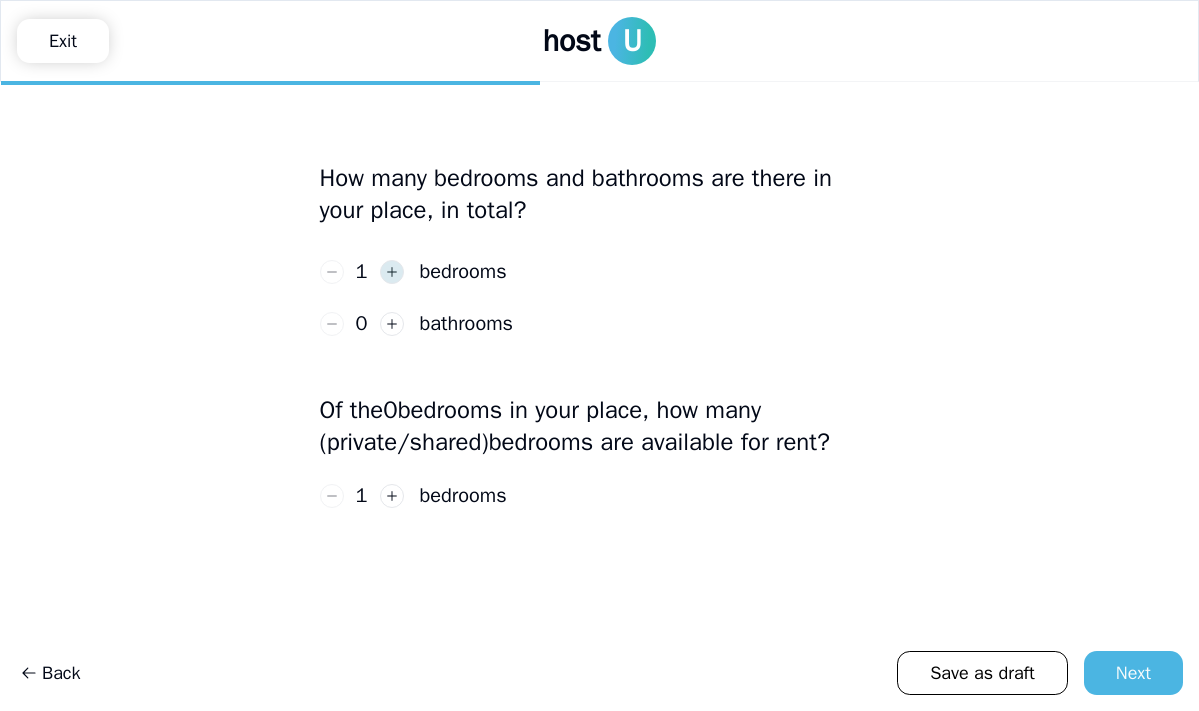 click 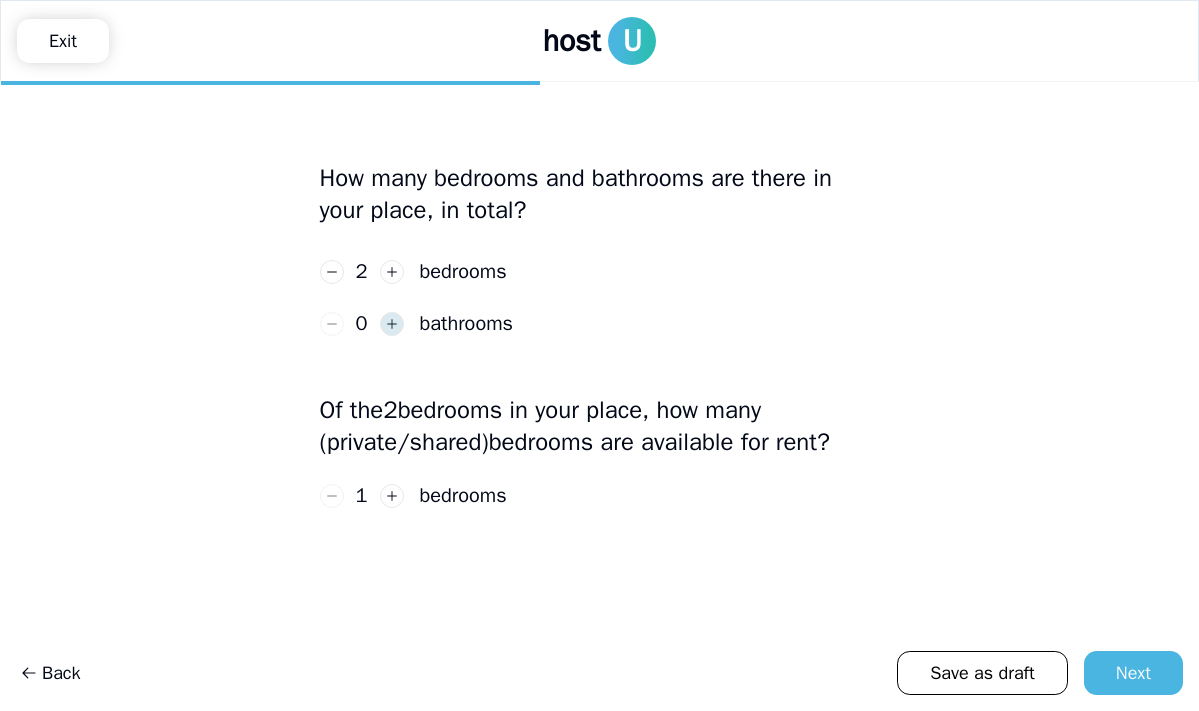 click at bounding box center (392, 324) 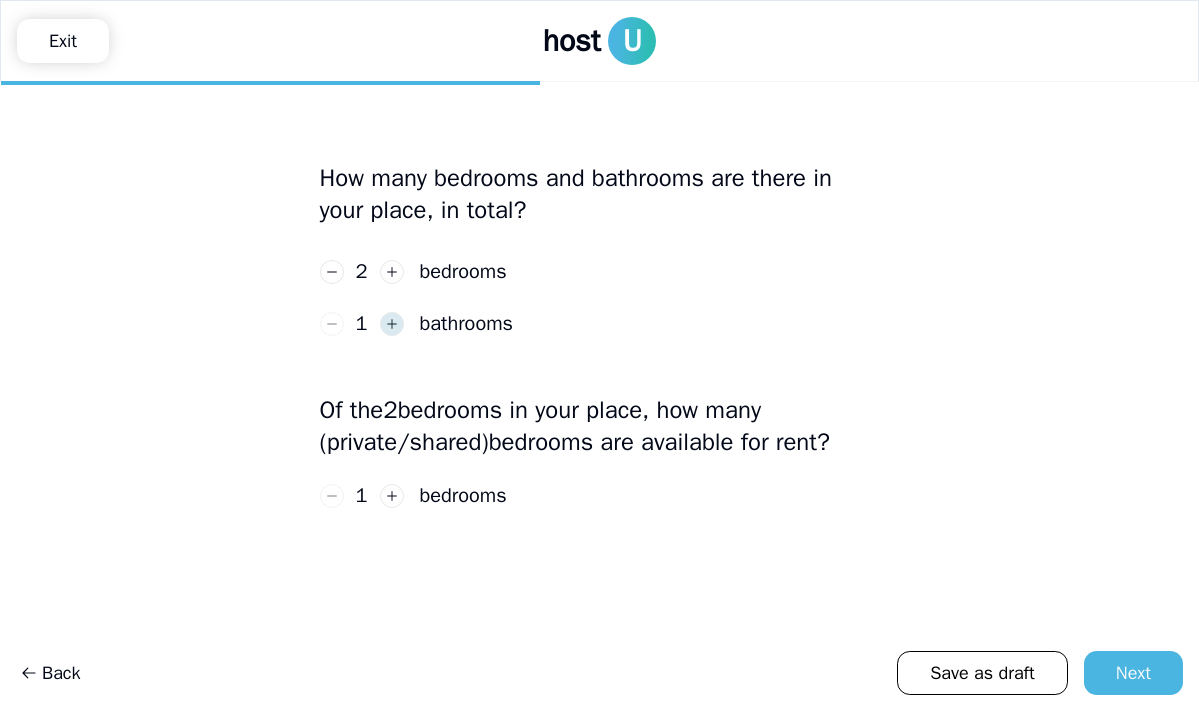 click at bounding box center (392, 324) 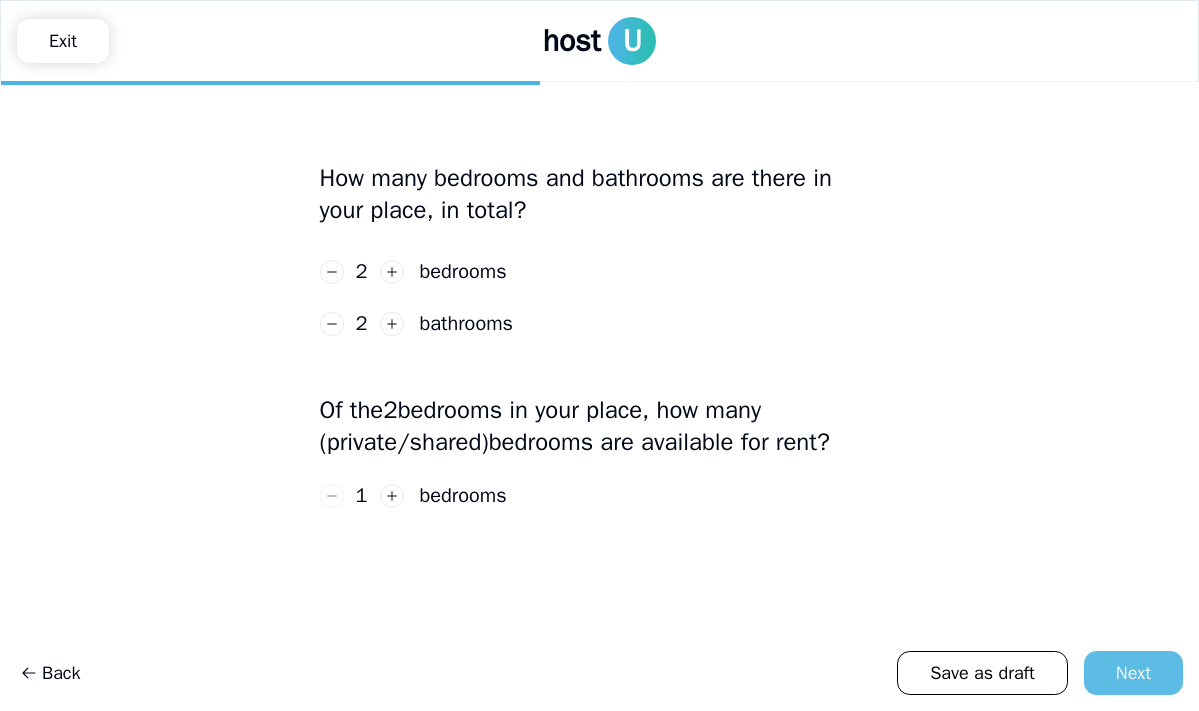 click on "Next" at bounding box center [1133, 673] 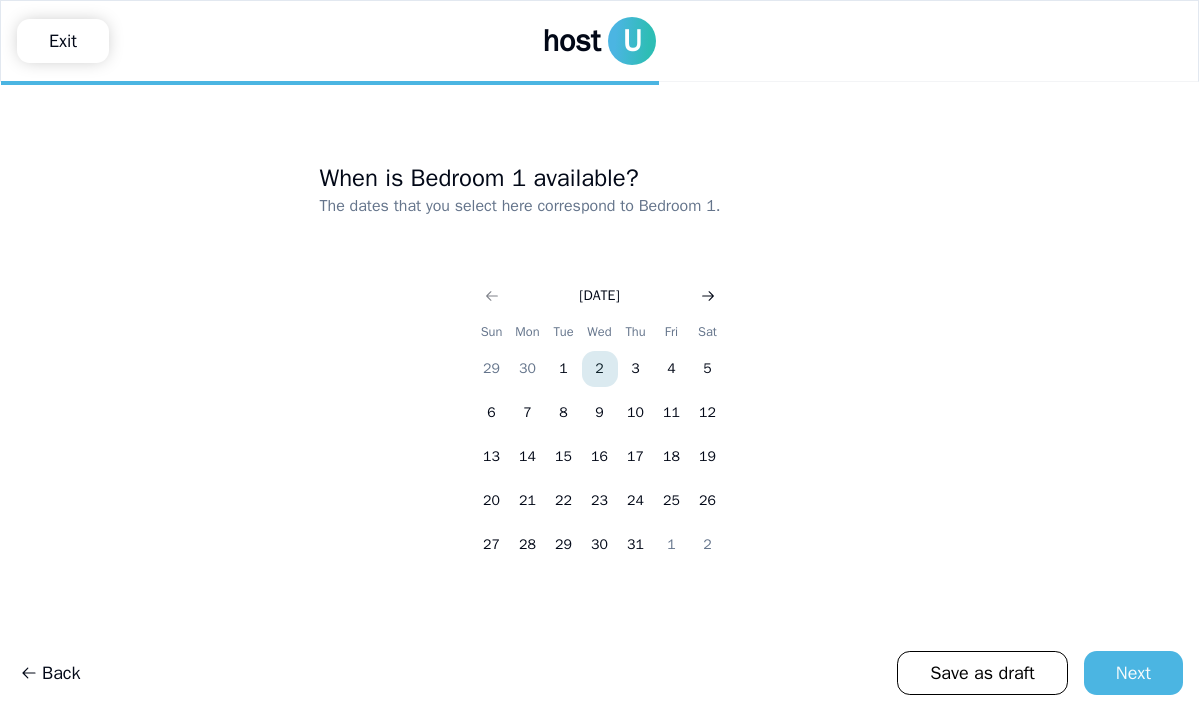 click at bounding box center (708, 296) 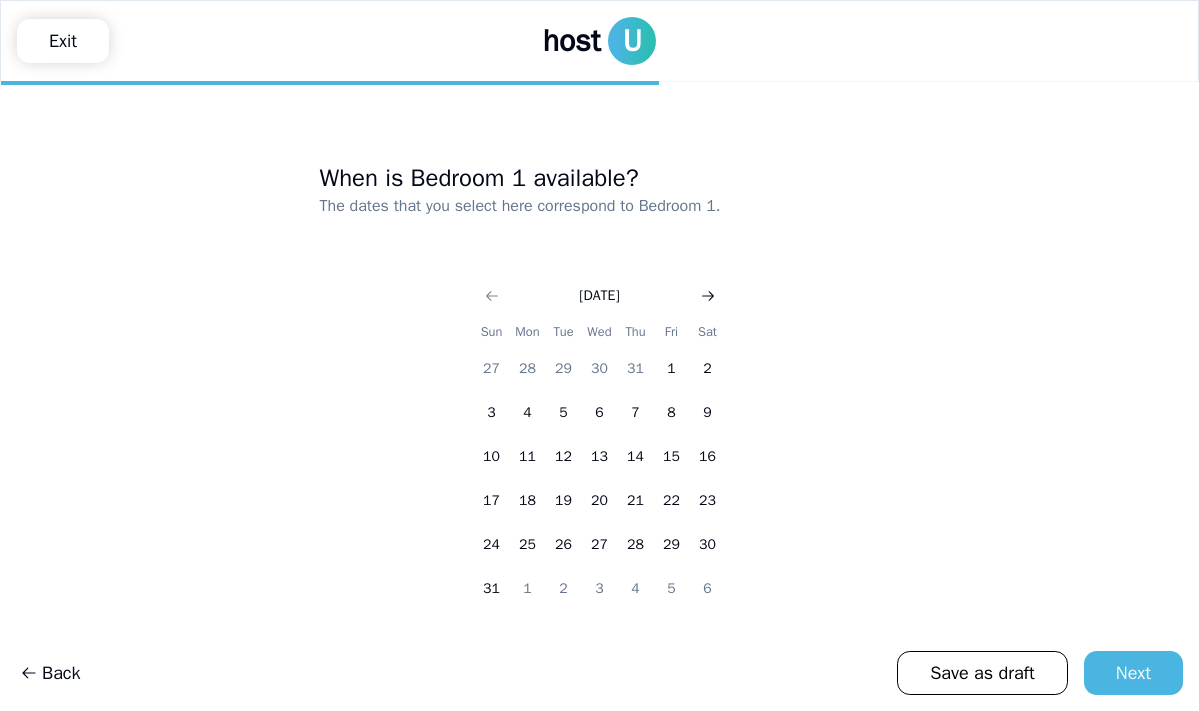 click 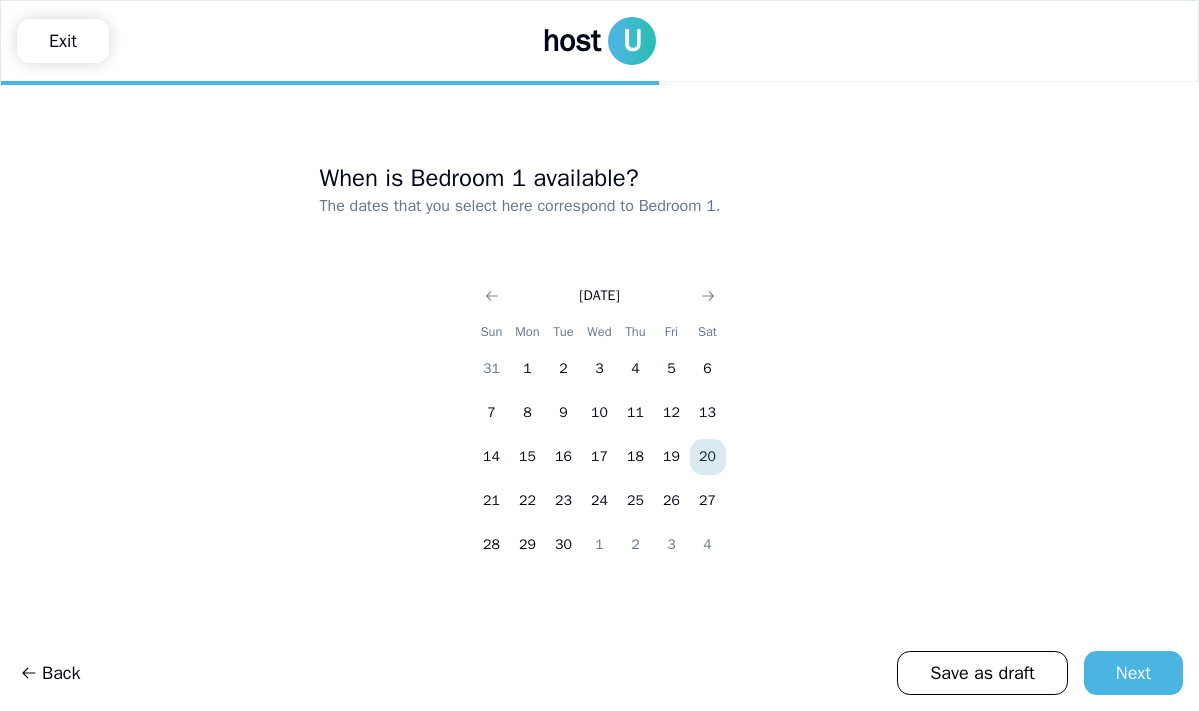 click on "20" at bounding box center [708, 457] 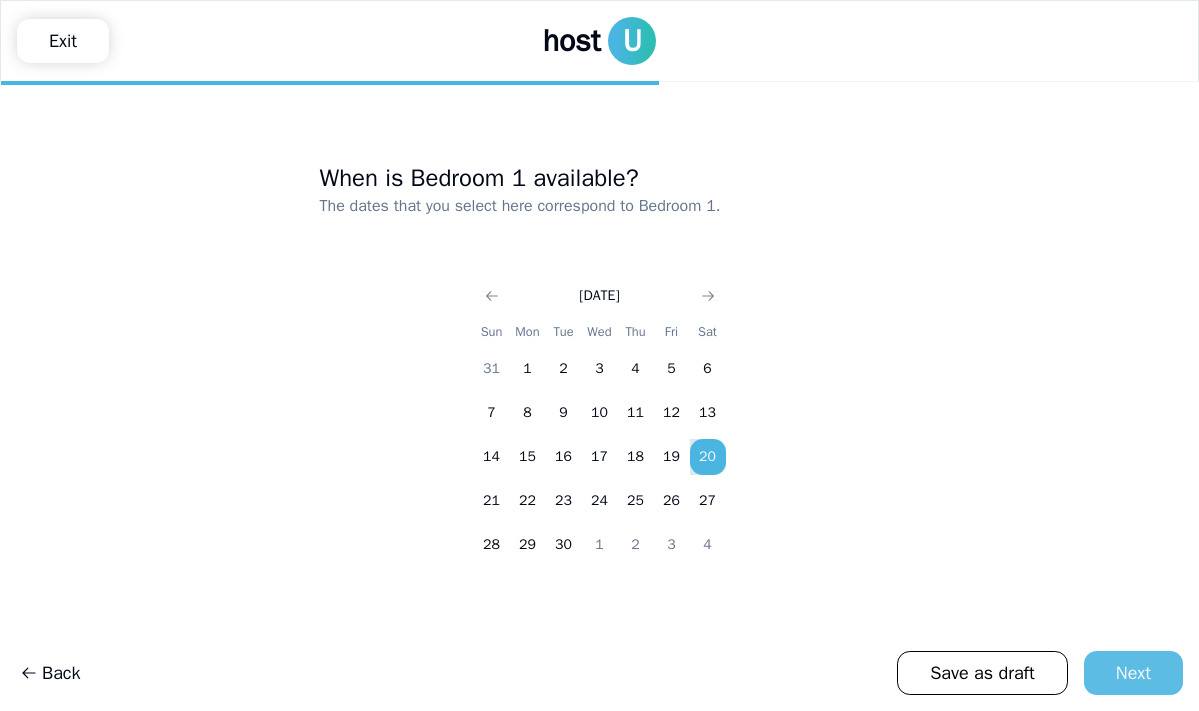 click on "Next" at bounding box center (1133, 673) 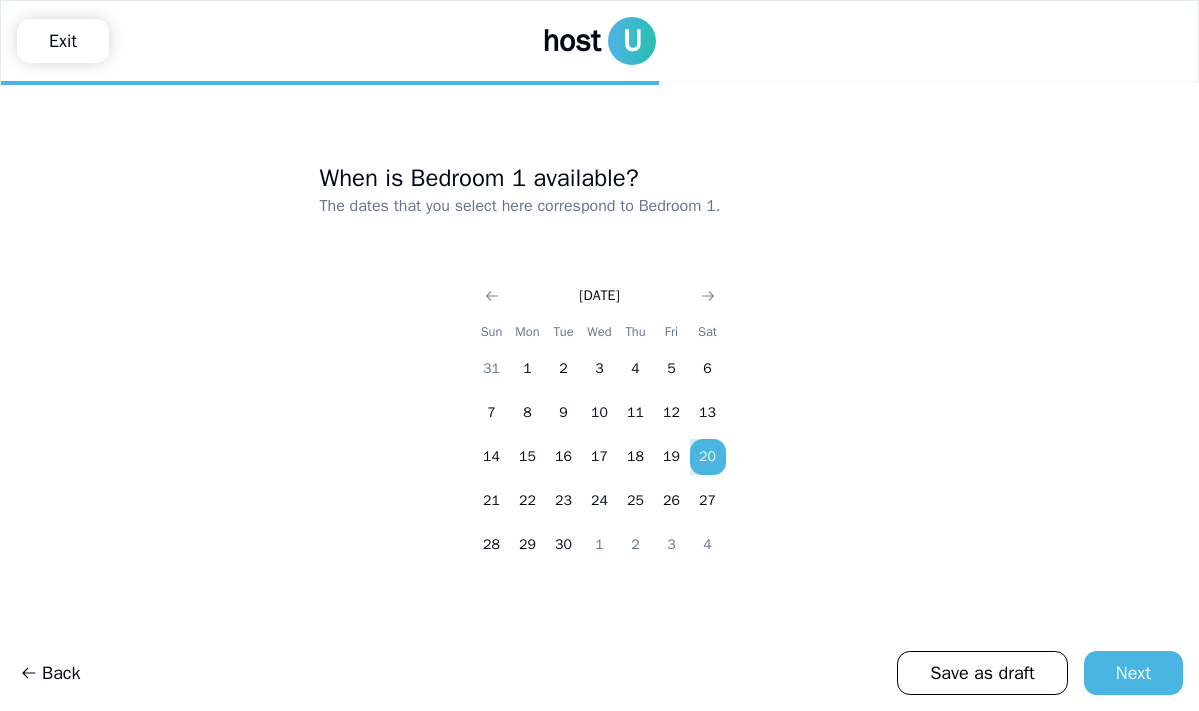 click on "20" at bounding box center (708, 457) 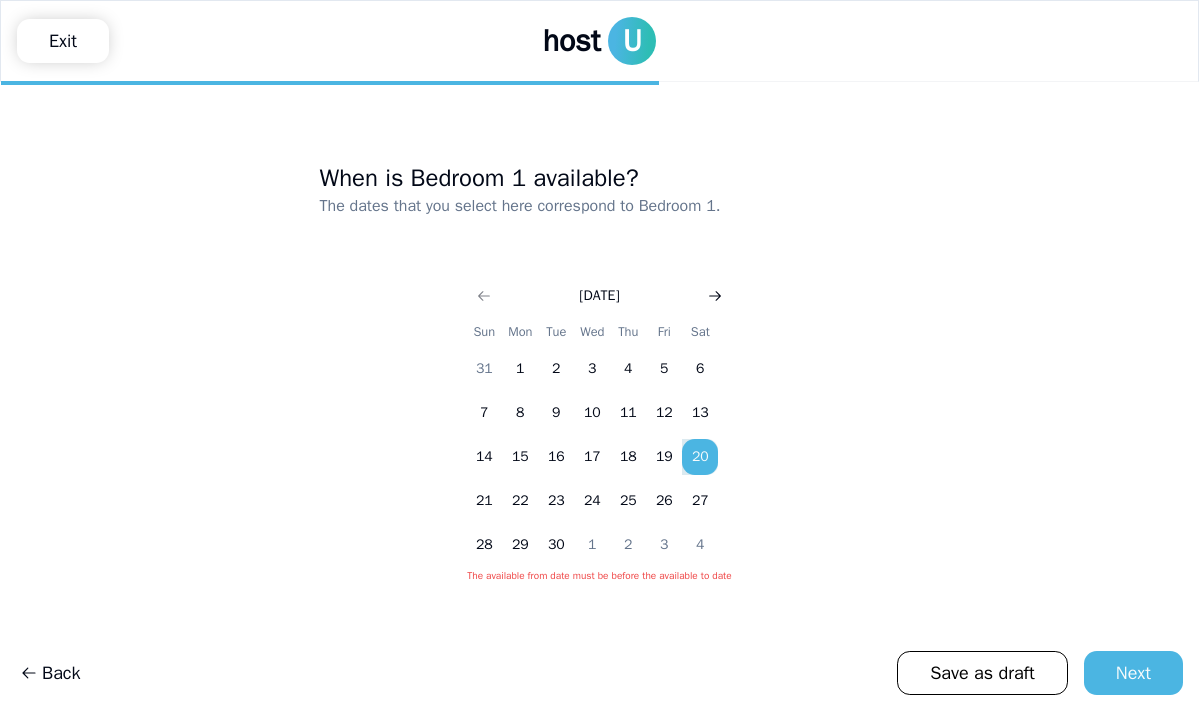 click at bounding box center (715, 296) 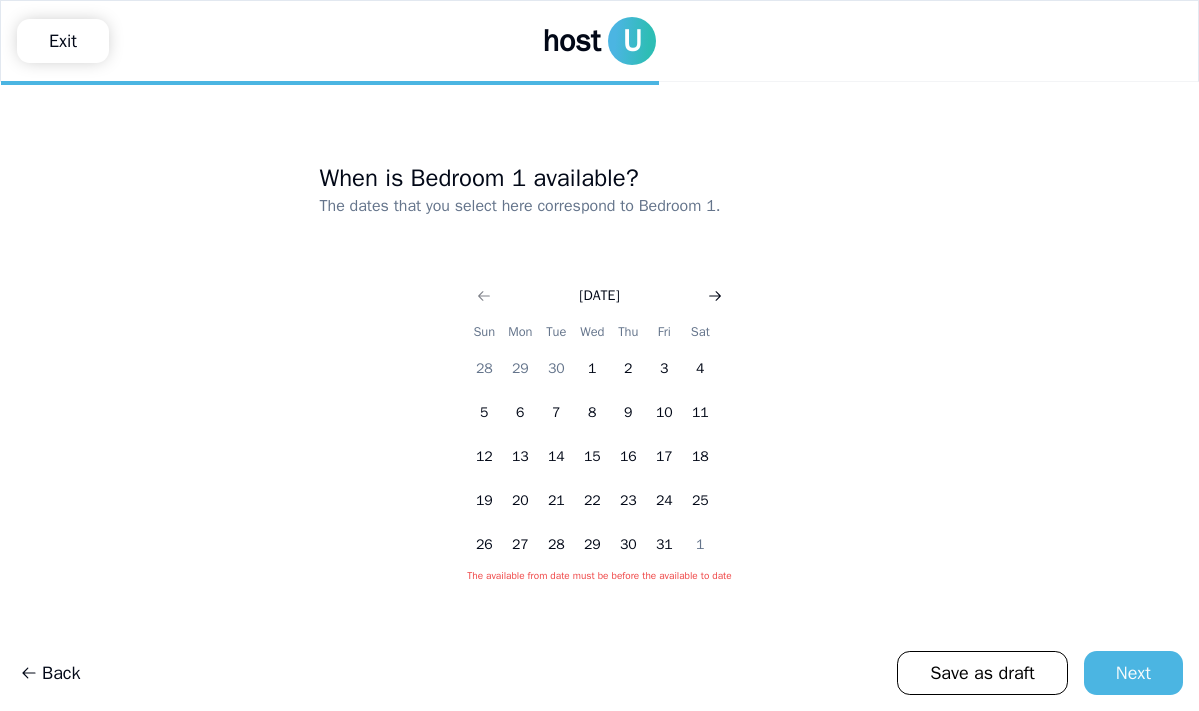 click at bounding box center [715, 296] 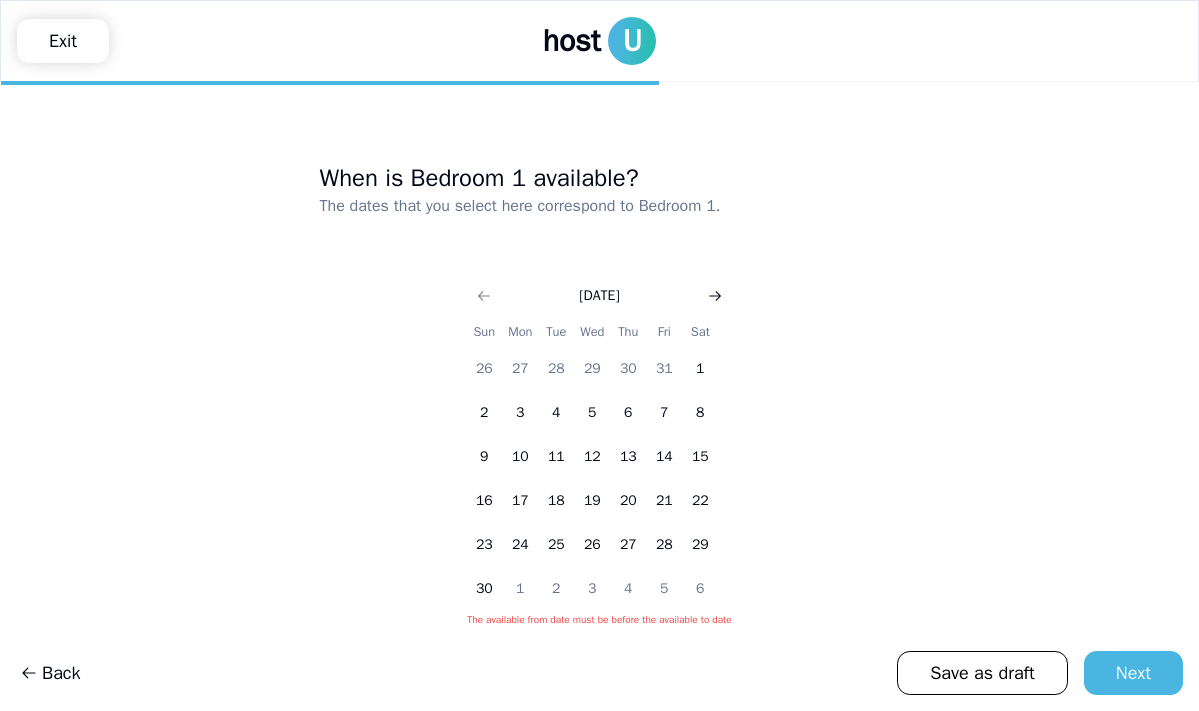 click at bounding box center (715, 296) 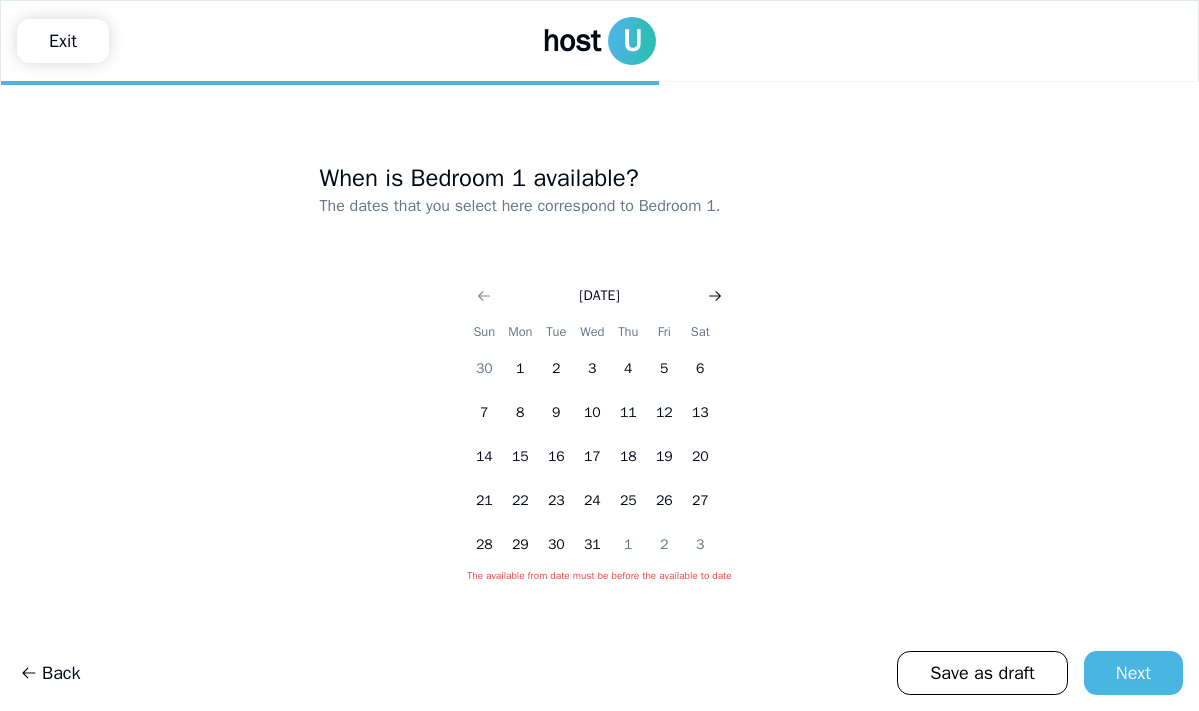 click at bounding box center (715, 296) 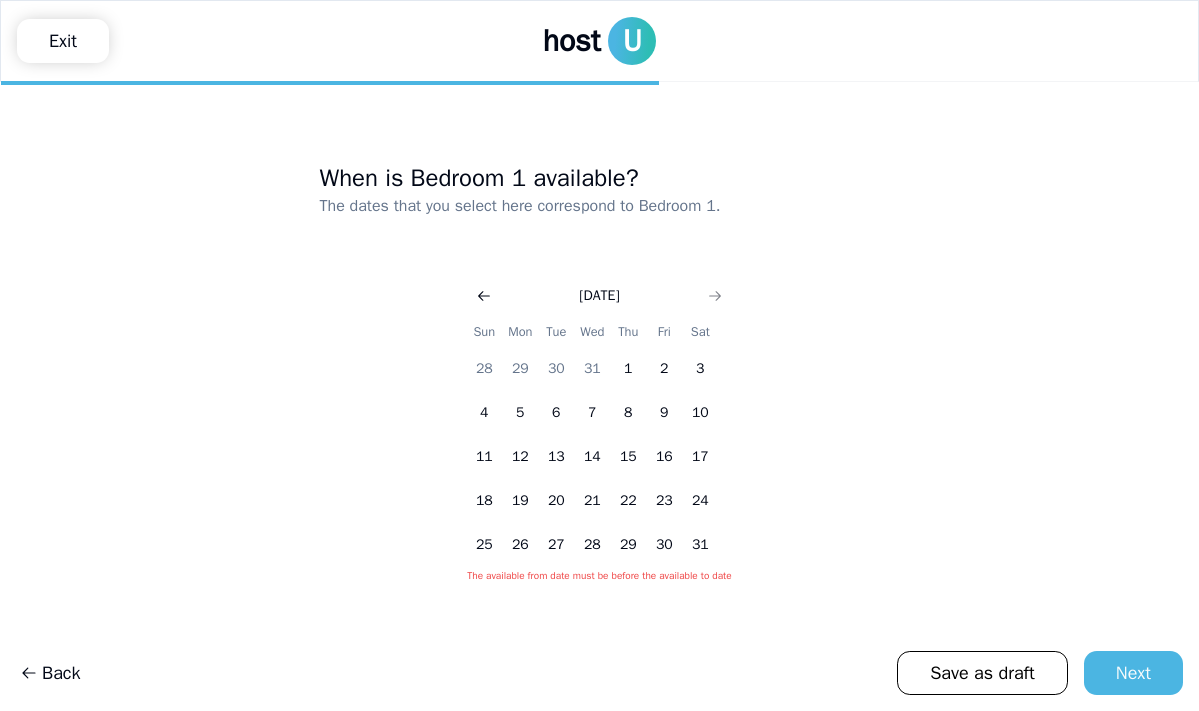 click at bounding box center [484, 296] 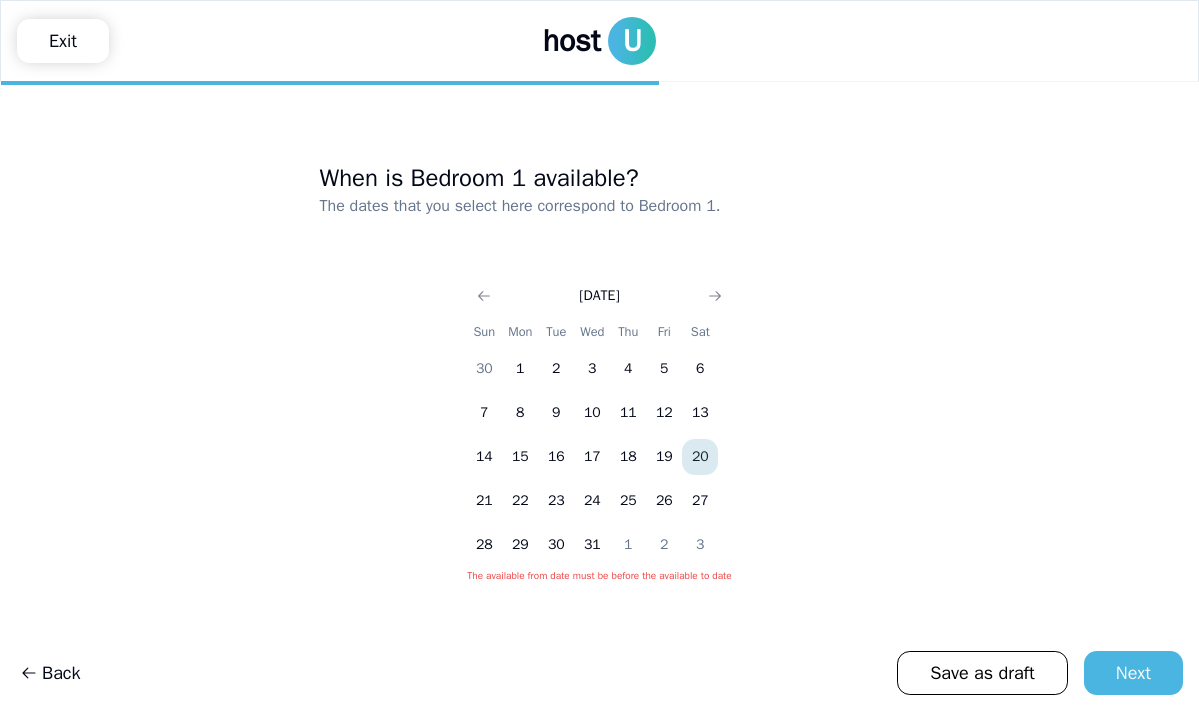 click on "20" at bounding box center [700, 457] 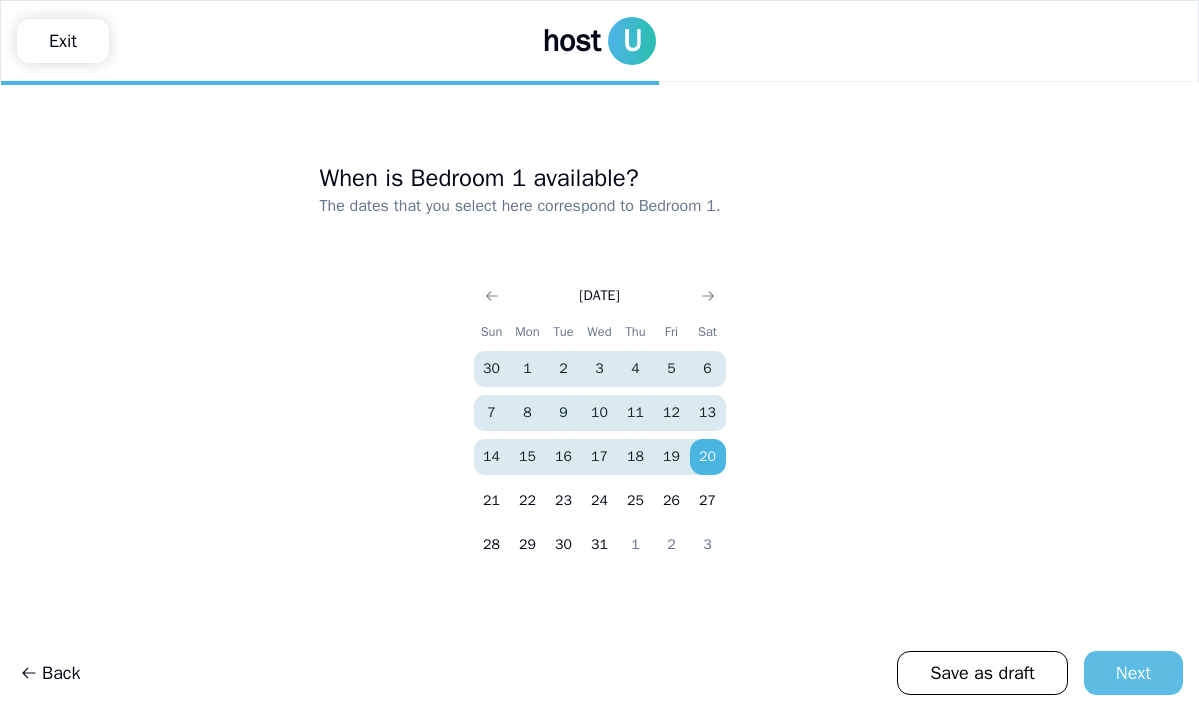 click on "Next" at bounding box center (1133, 673) 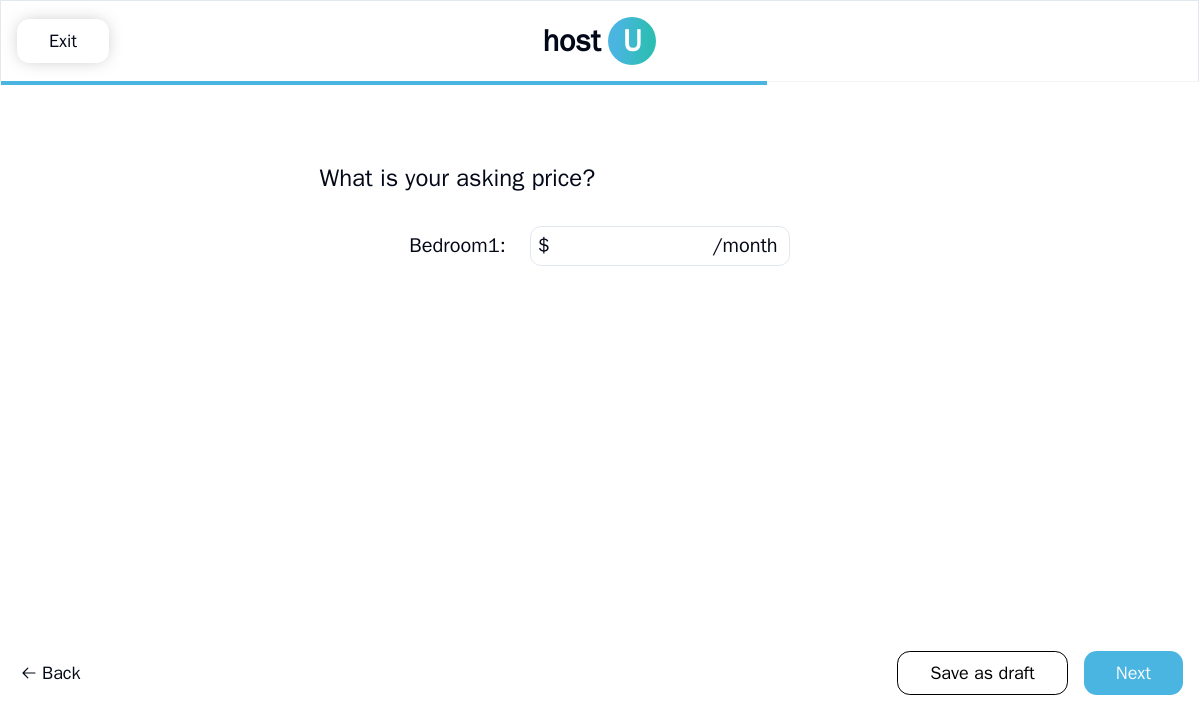 click at bounding box center [660, 246] 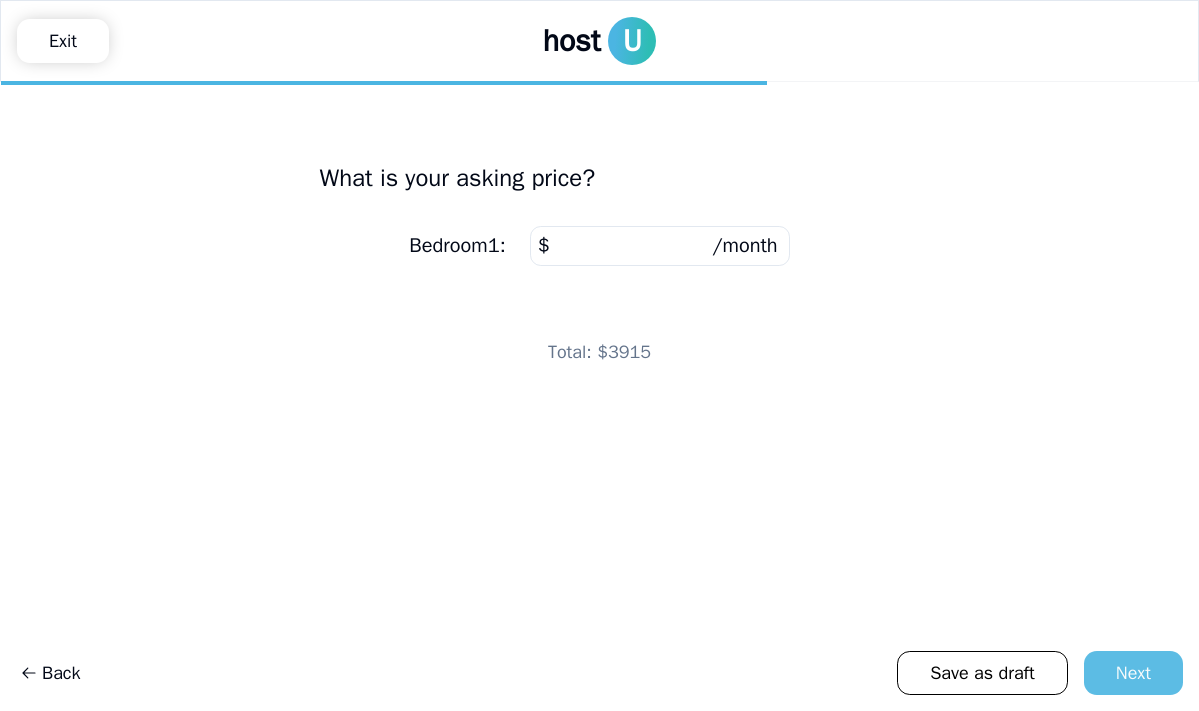 type on "****" 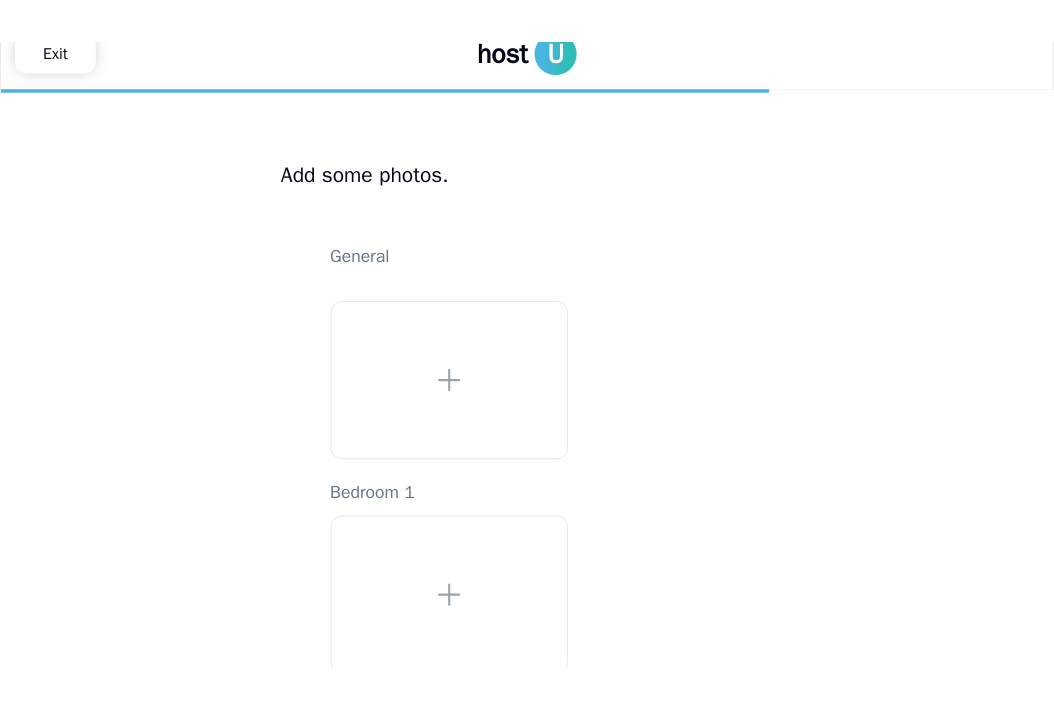 scroll, scrollTop: 0, scrollLeft: 0, axis: both 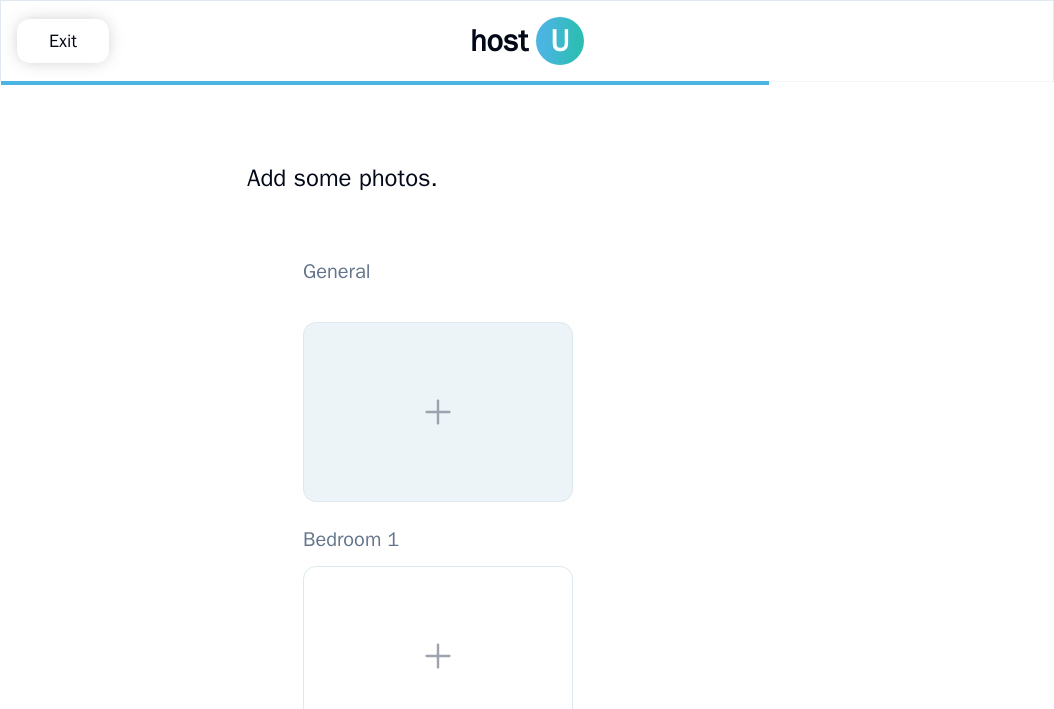 click 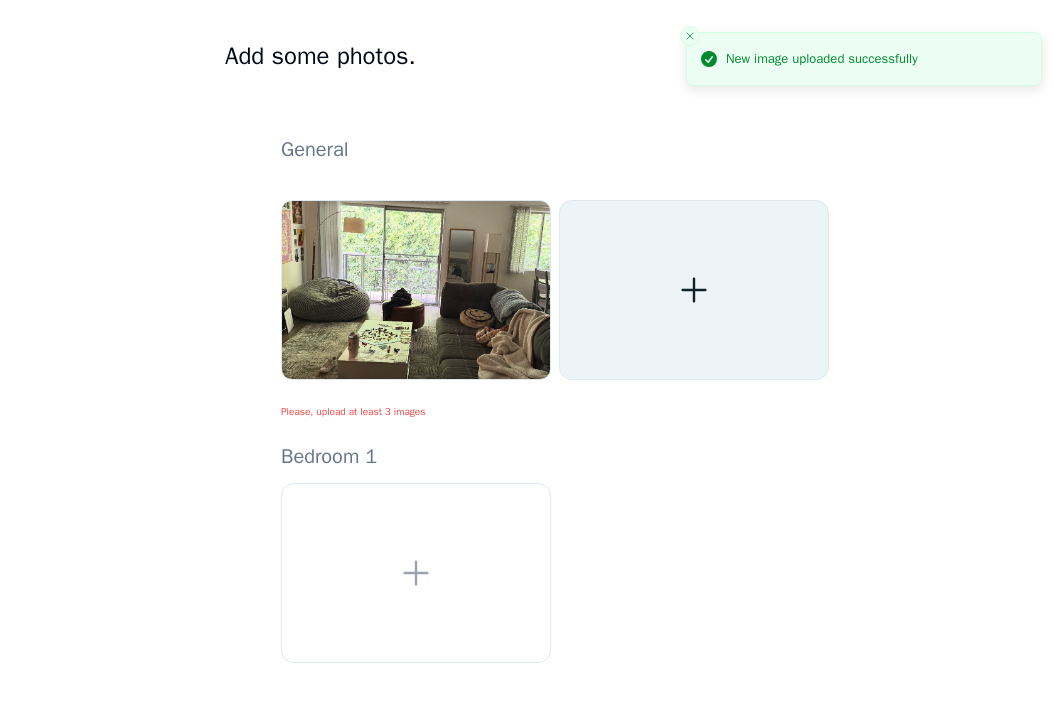 scroll, scrollTop: 112, scrollLeft: 0, axis: vertical 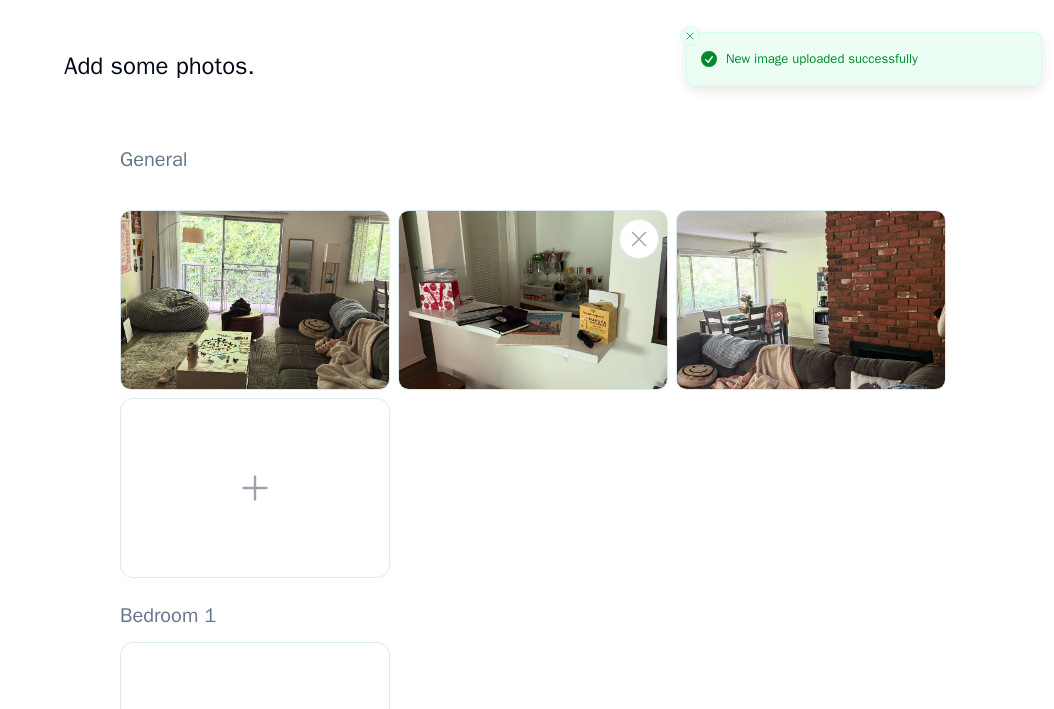 click at bounding box center (533, 300) 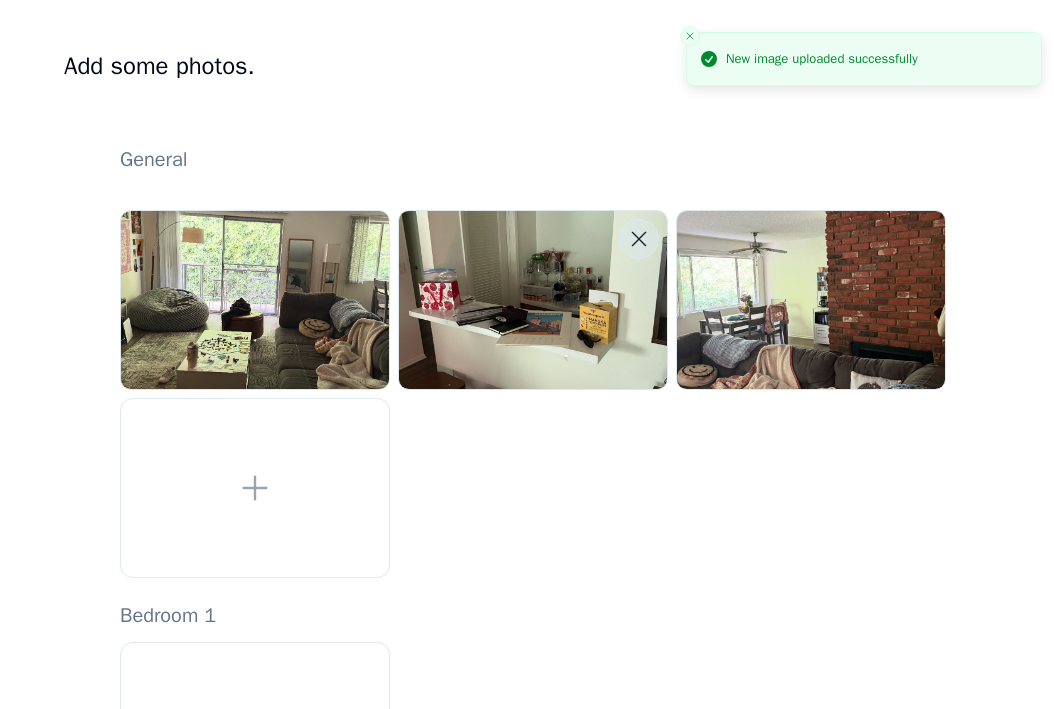 click 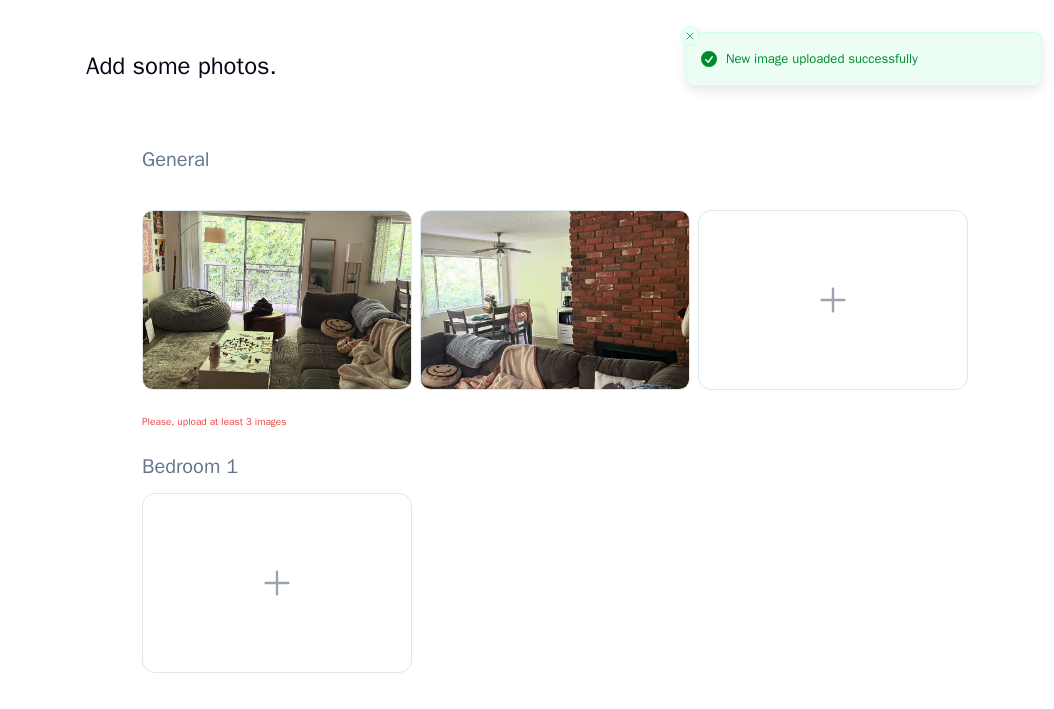 click on "New image uploaded successfully" at bounding box center (864, 364) 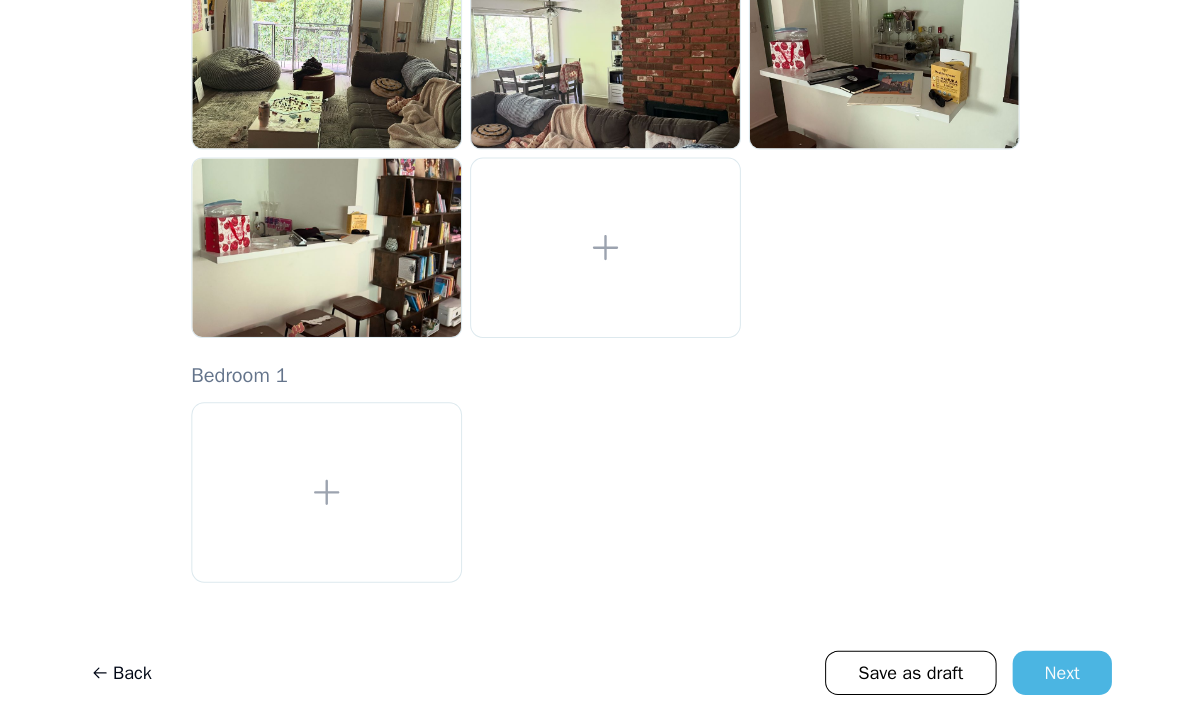 scroll, scrollTop: 351, scrollLeft: 0, axis: vertical 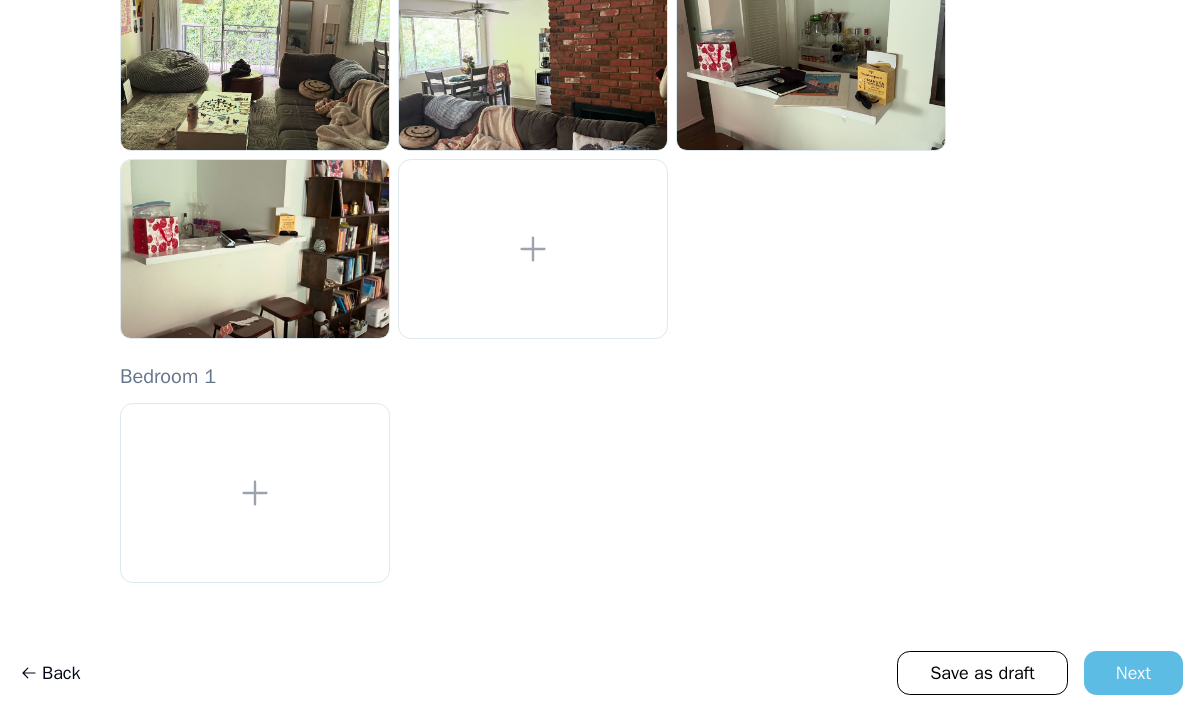 click on "Next" at bounding box center [1133, 673] 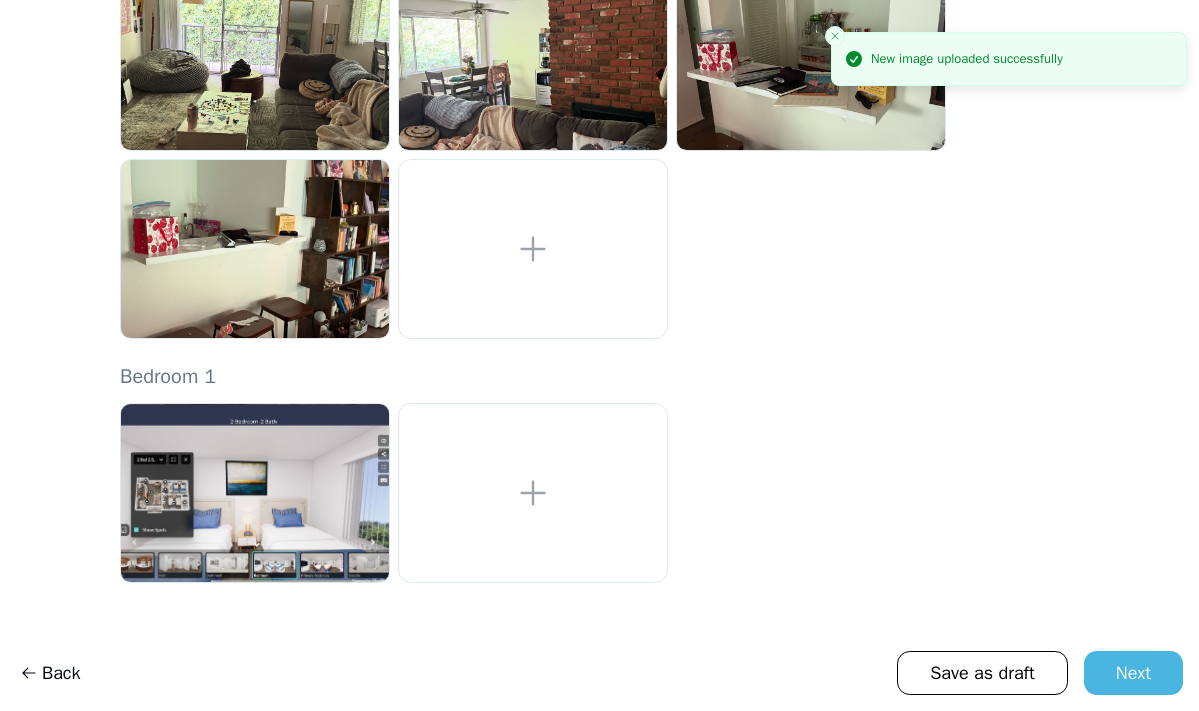 click on "New image uploaded successfully" at bounding box center (1009, 365) 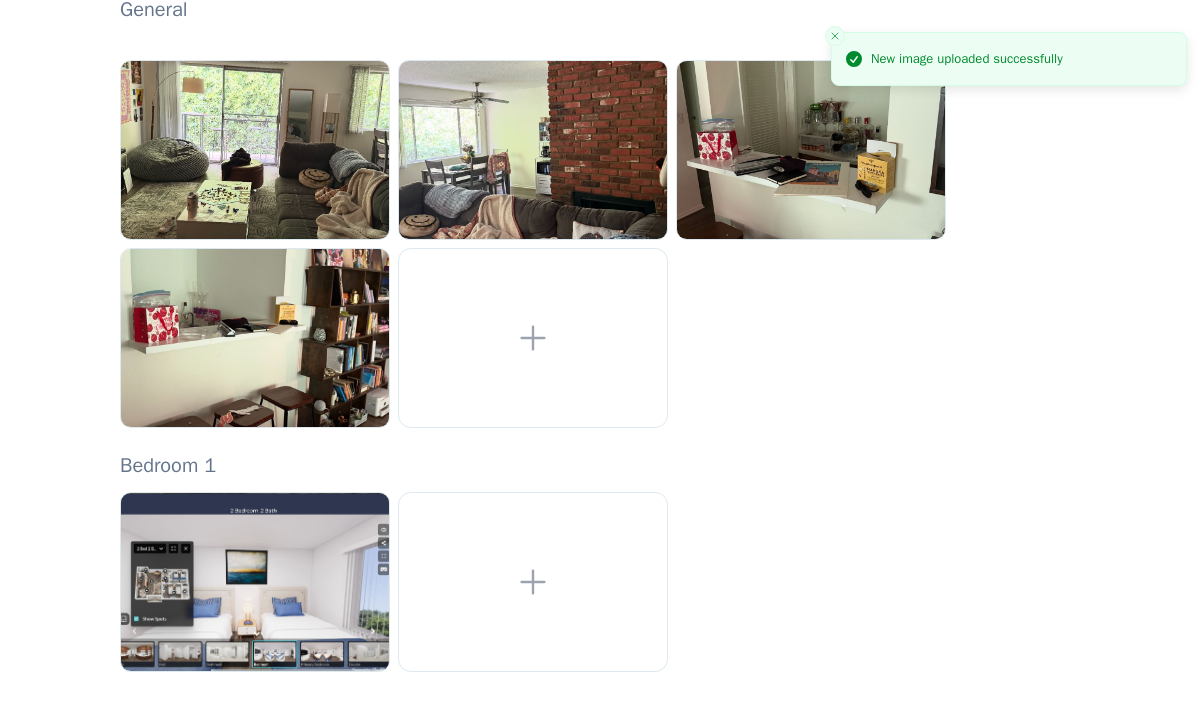 scroll, scrollTop: 351, scrollLeft: 0, axis: vertical 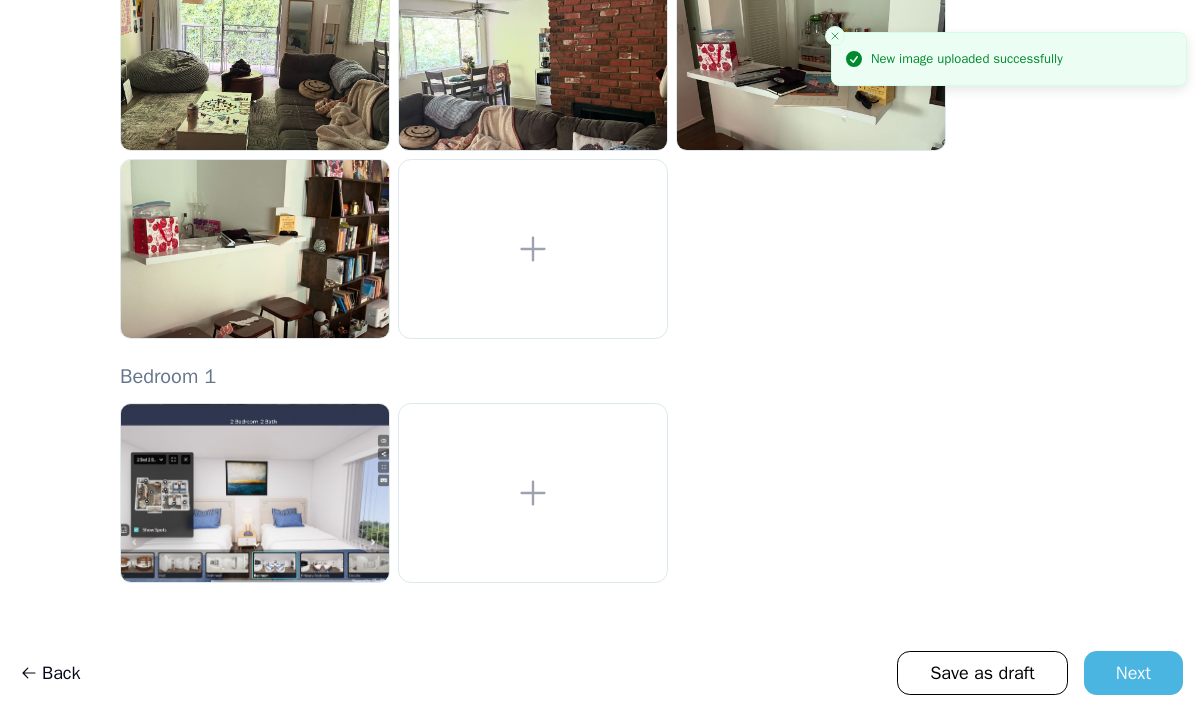 click on "New image uploaded successfully" at bounding box center (1009, 365) 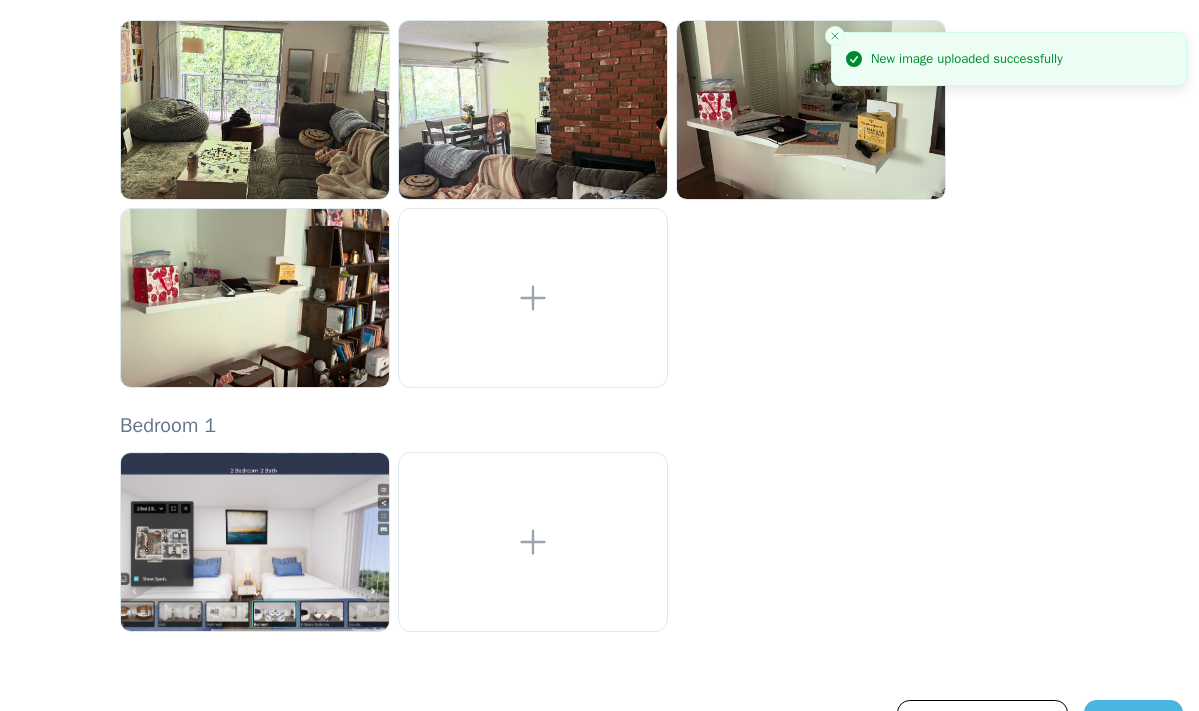 scroll, scrollTop: 351, scrollLeft: 0, axis: vertical 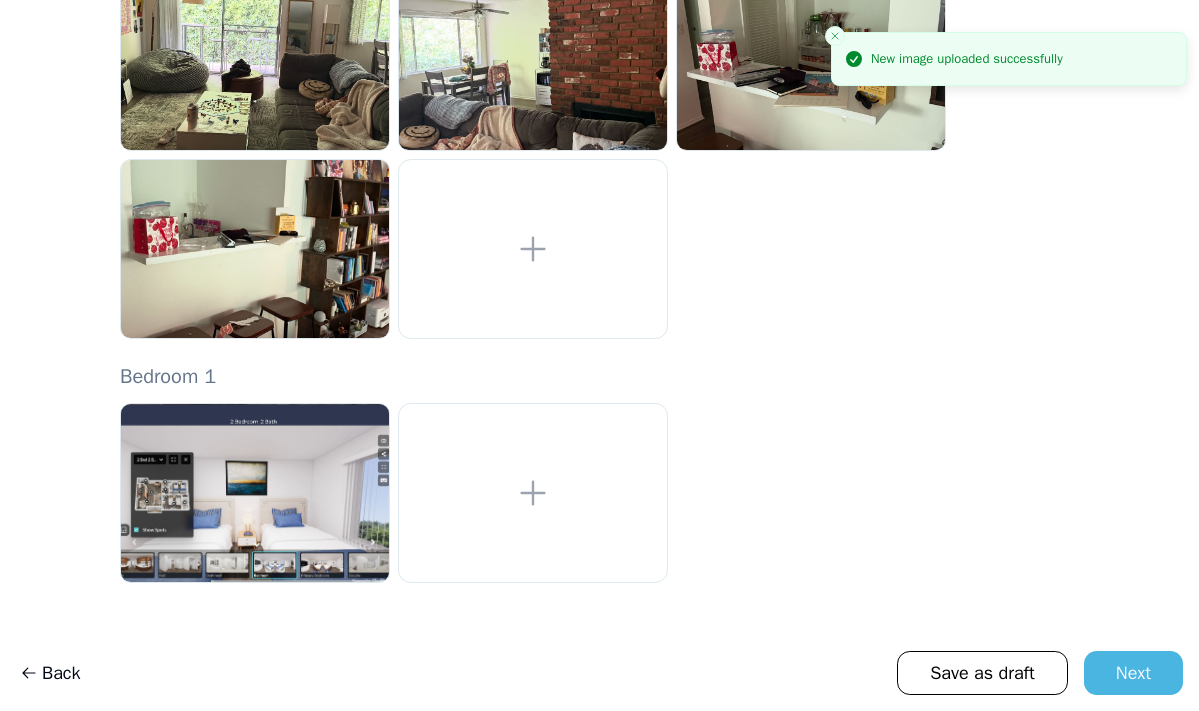 click on "New image uploaded successfully" at bounding box center [1009, 365] 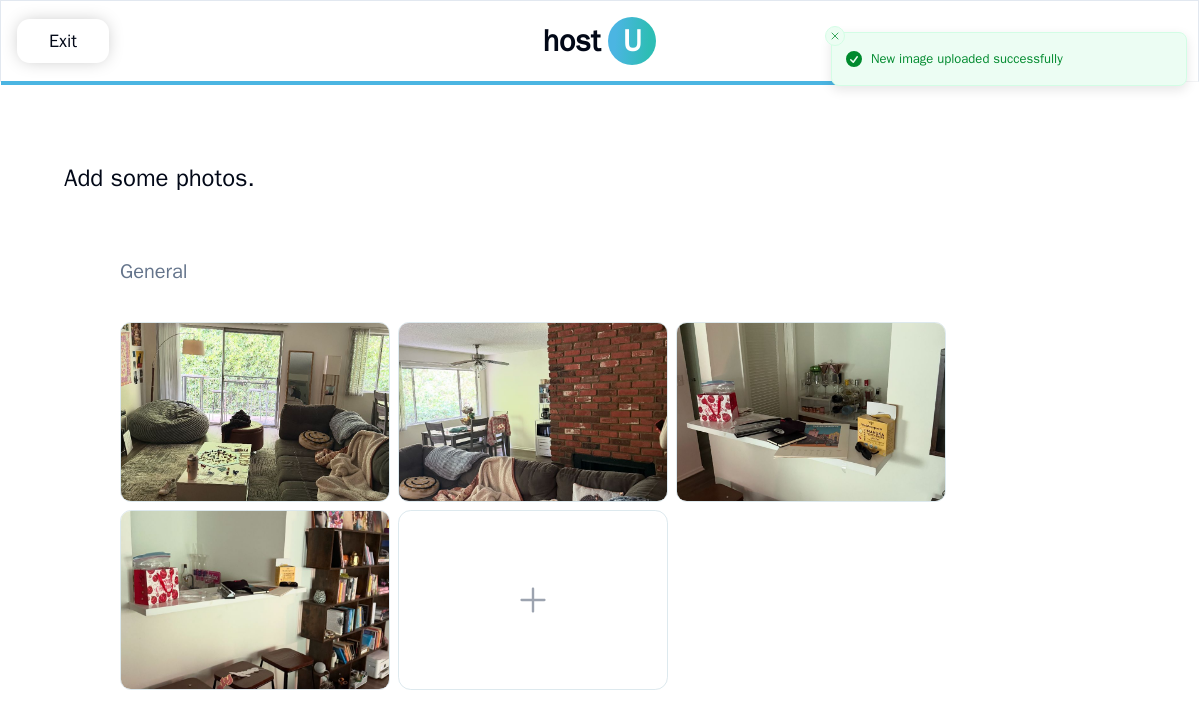 scroll, scrollTop: 351, scrollLeft: 0, axis: vertical 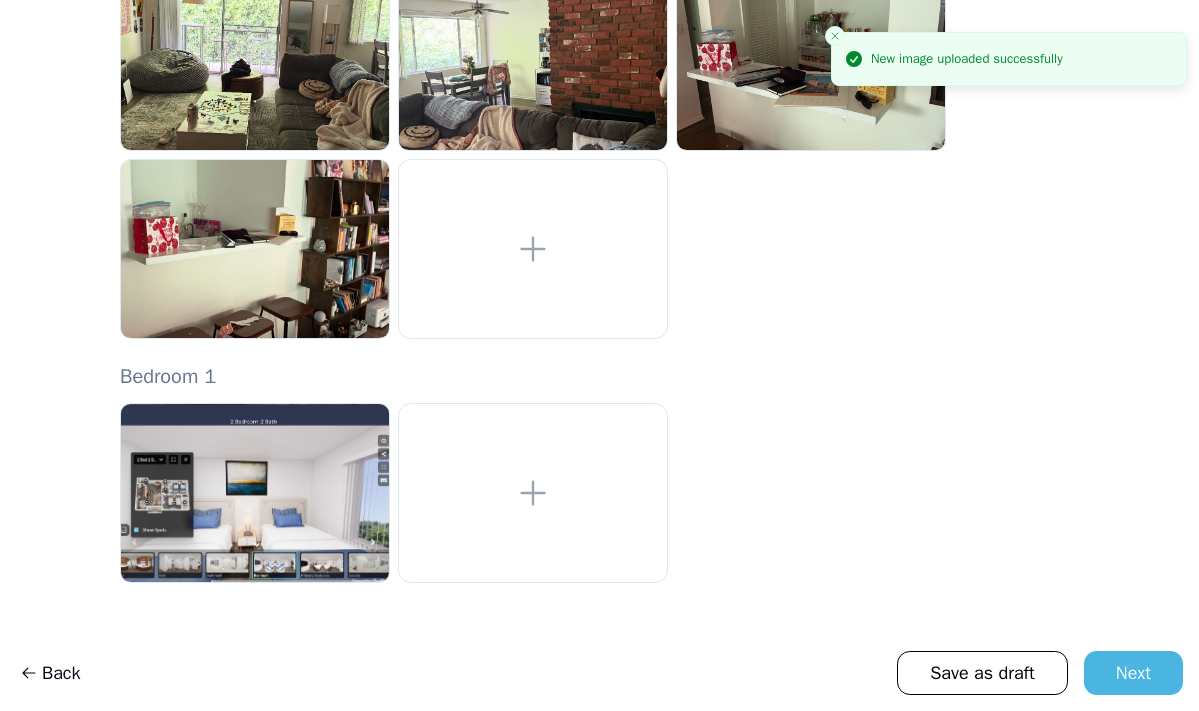 click on "New image uploaded successfully" at bounding box center (1009, 365) 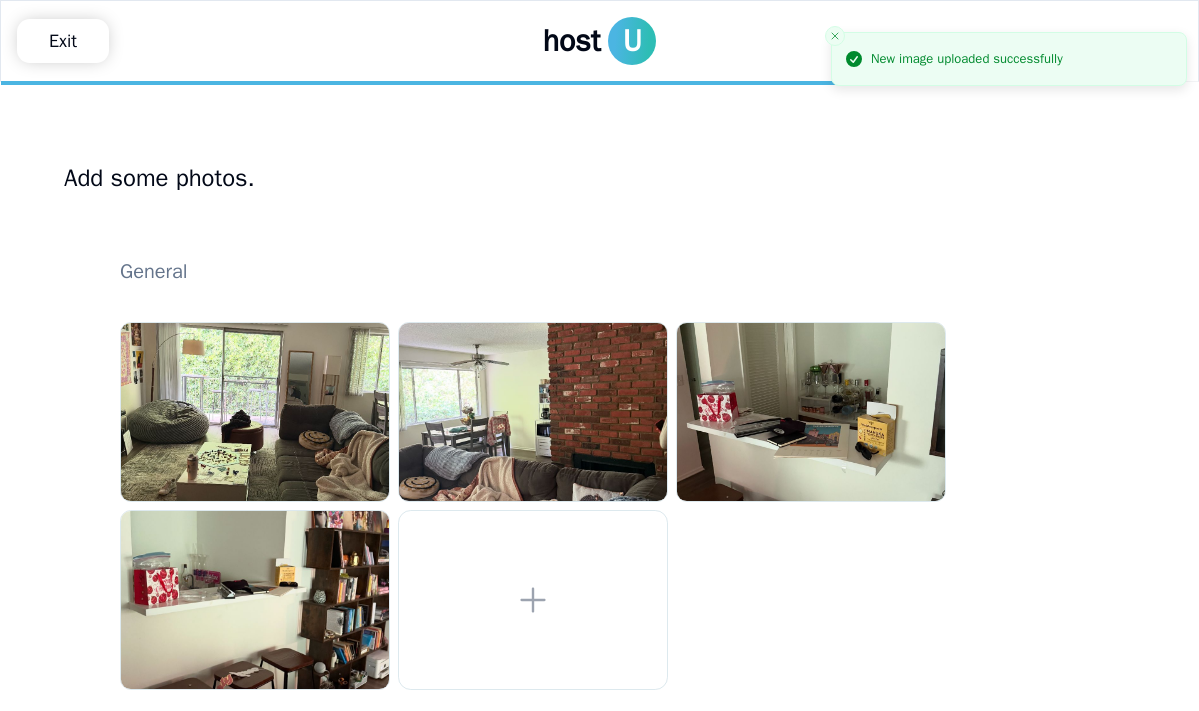 click 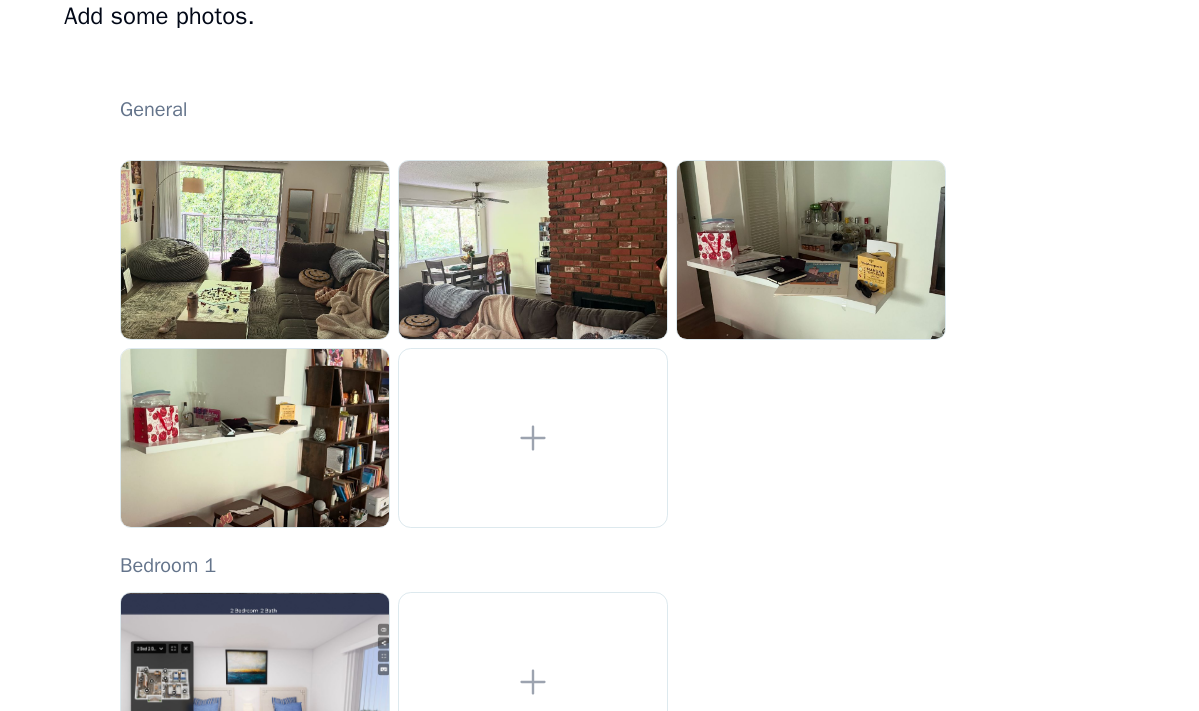 scroll, scrollTop: 351, scrollLeft: 0, axis: vertical 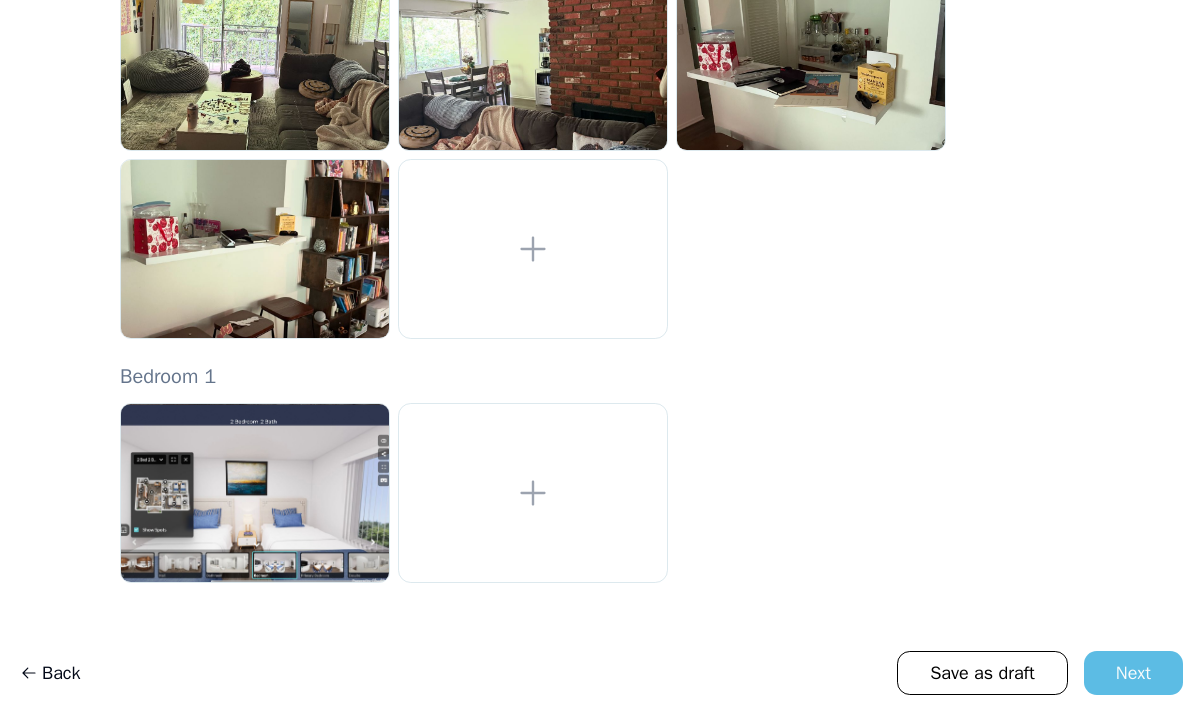 click on "Next" at bounding box center (1133, 673) 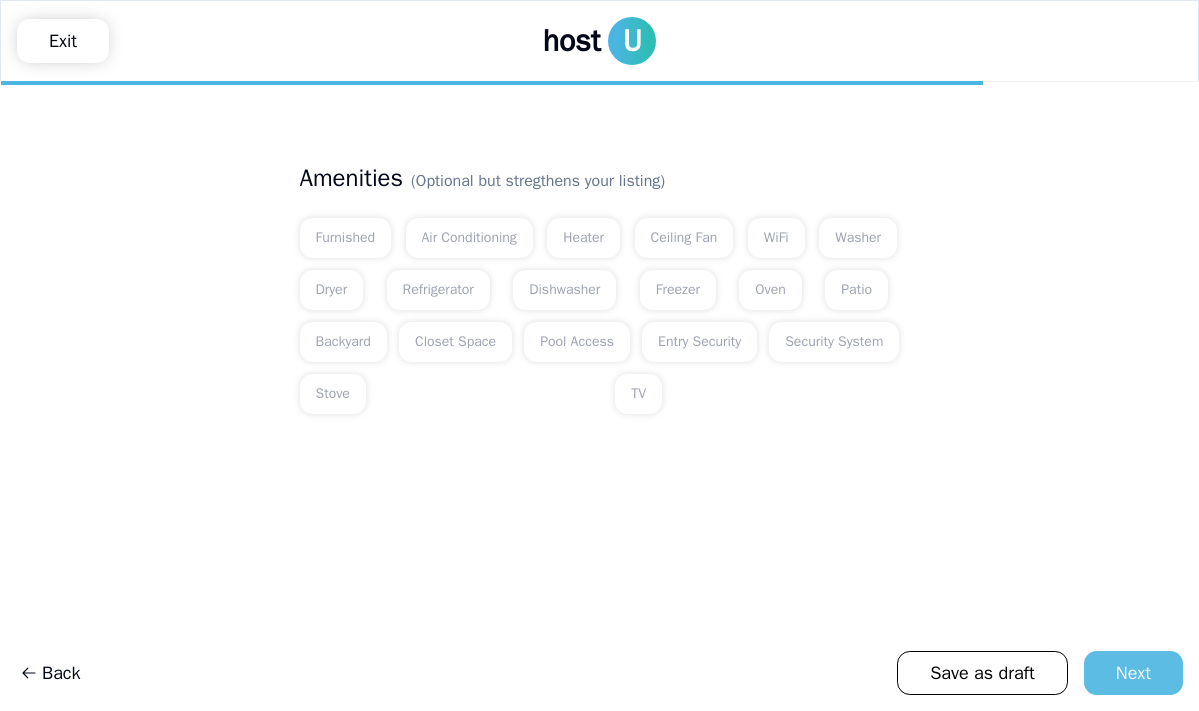 scroll, scrollTop: 0, scrollLeft: 0, axis: both 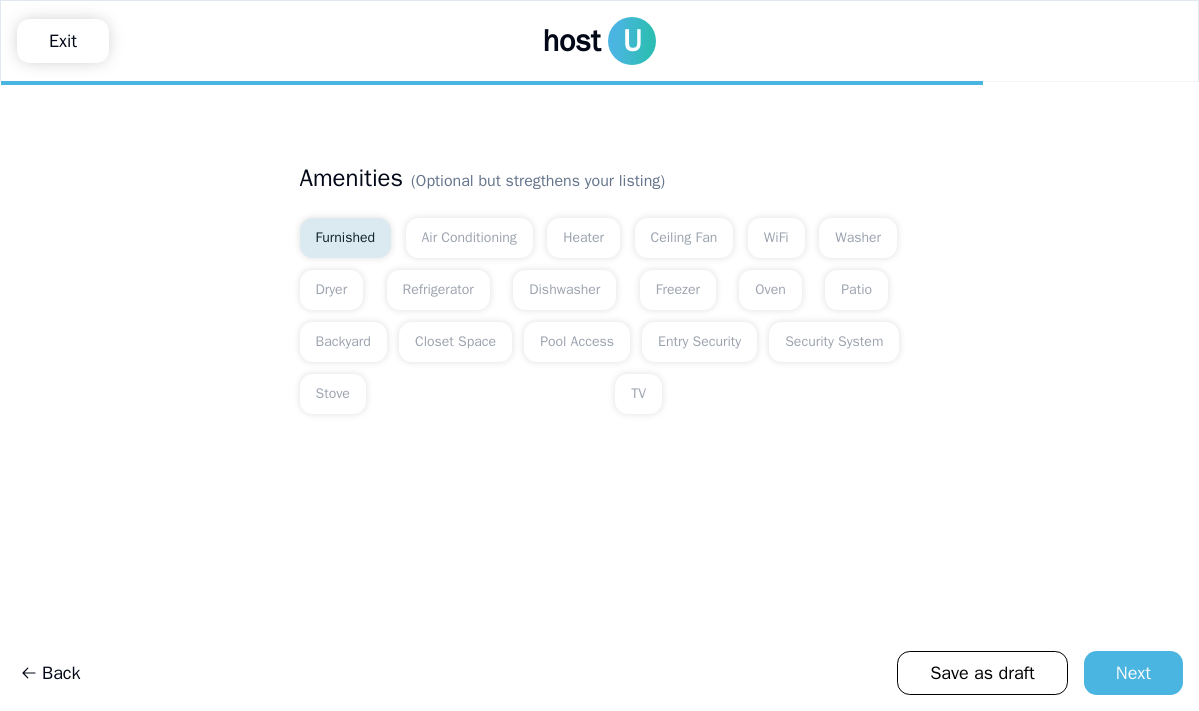 click on "Furnished" at bounding box center [346, 238] 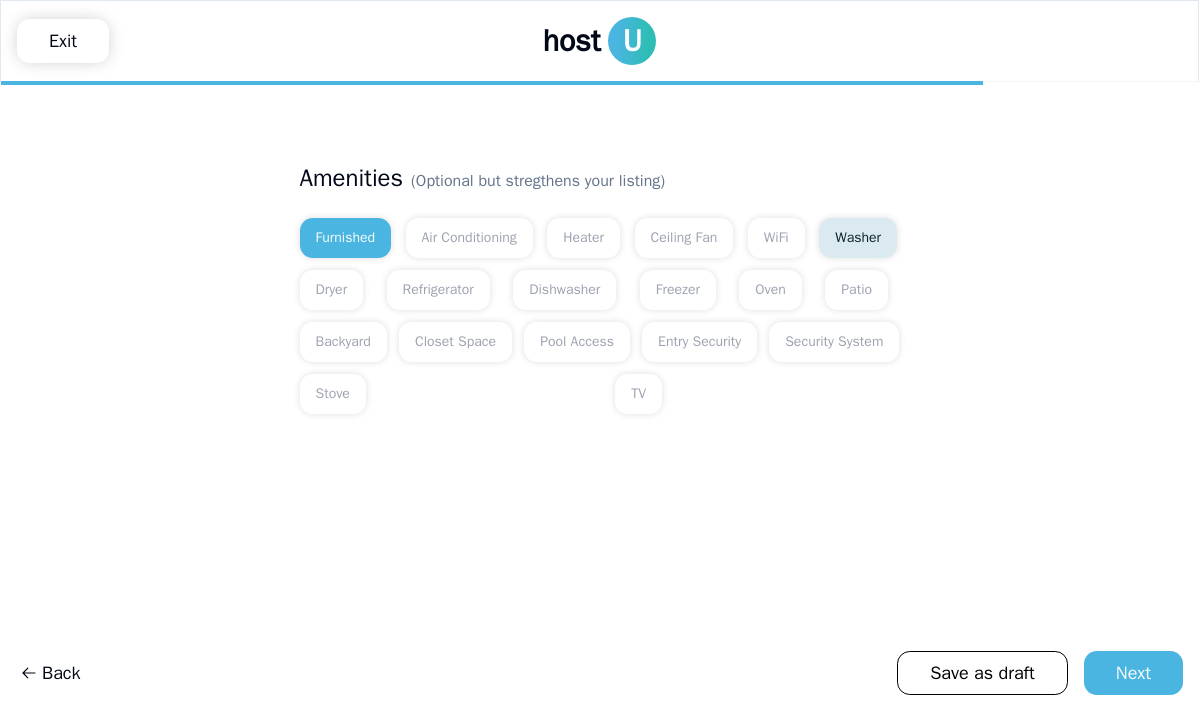 click on "Washer" at bounding box center [858, 238] 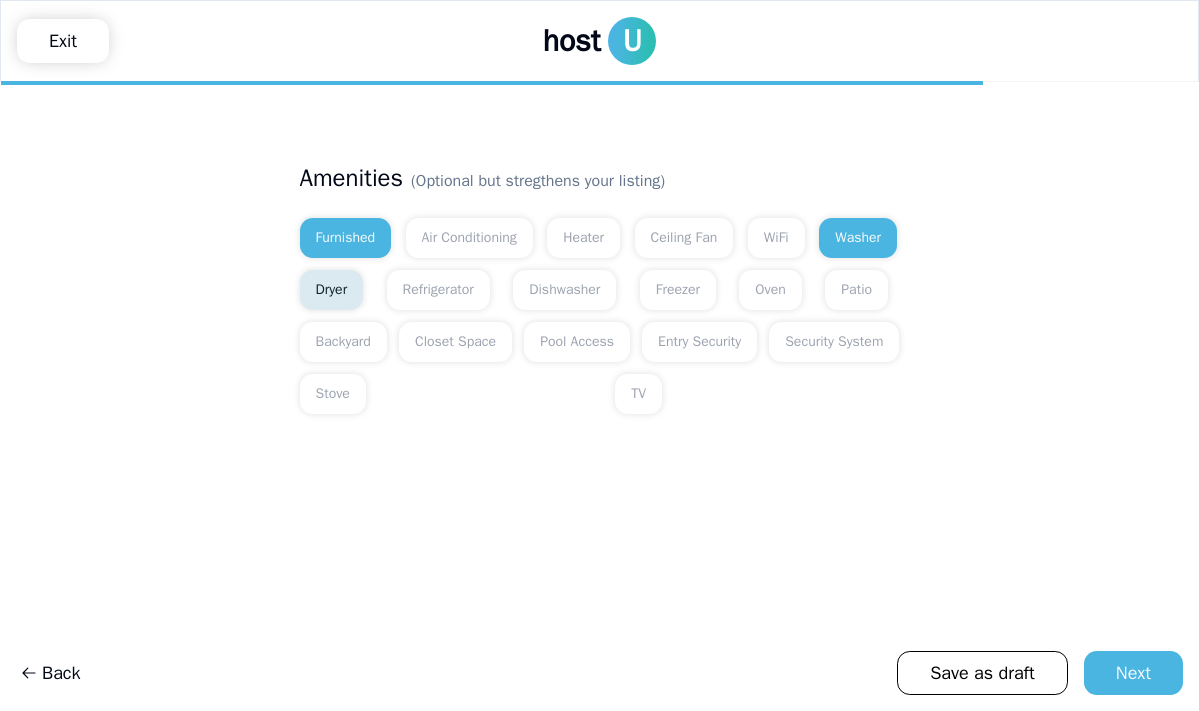 click on "Dryer" at bounding box center [332, 290] 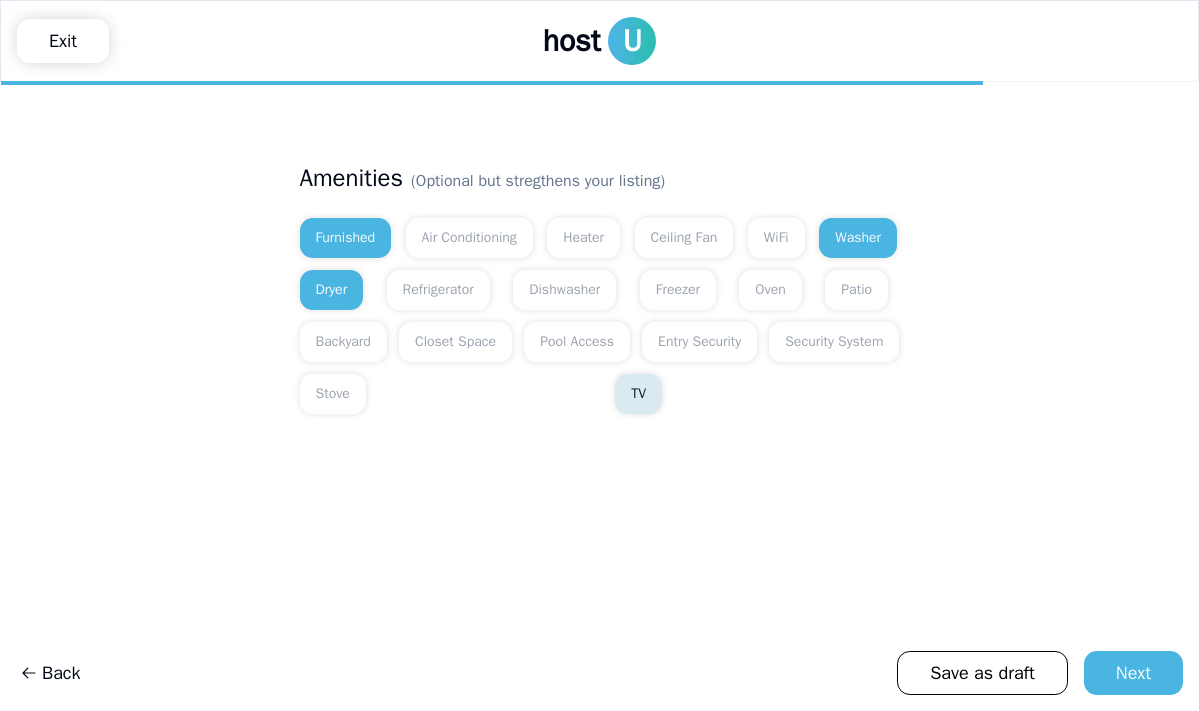 click on "TV" at bounding box center [638, 394] 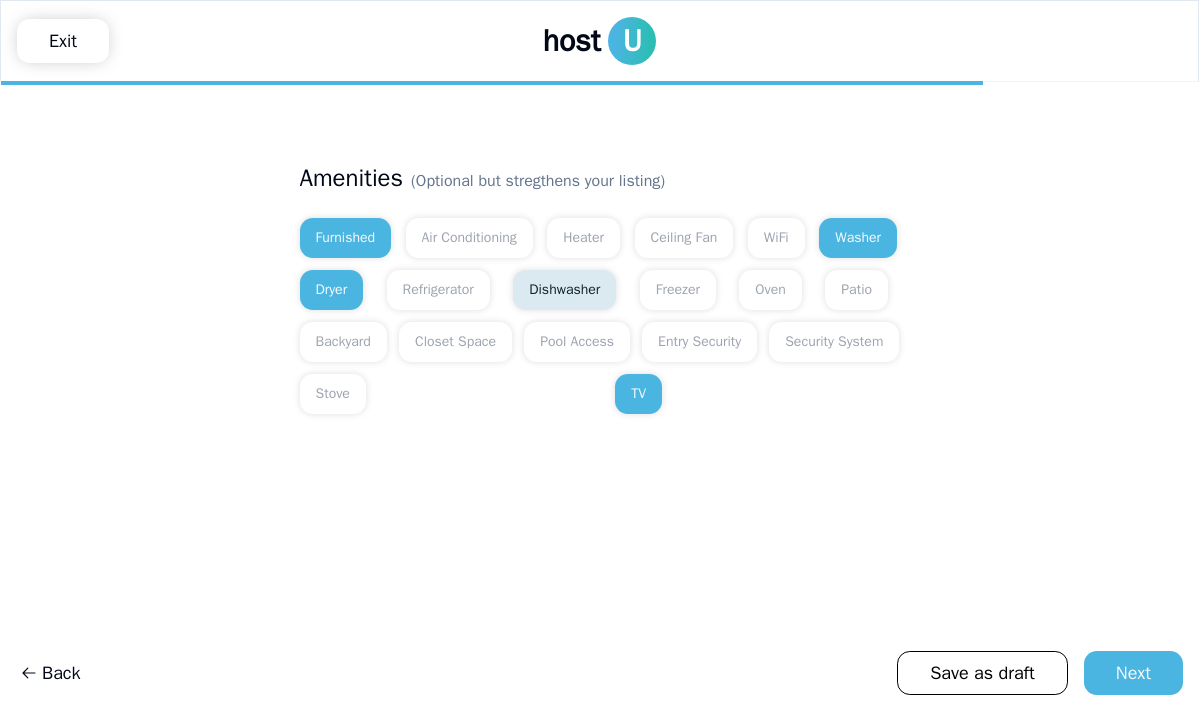 click on "Dishwasher" at bounding box center (564, 290) 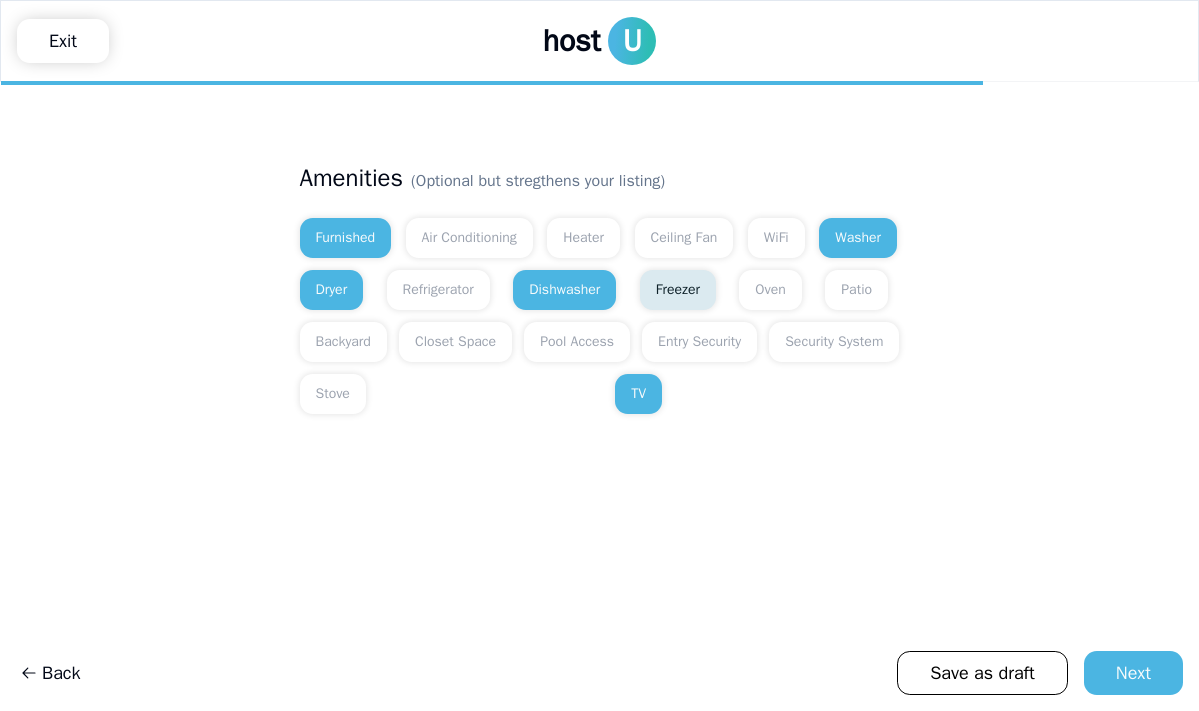 click on "Freezer" at bounding box center [678, 290] 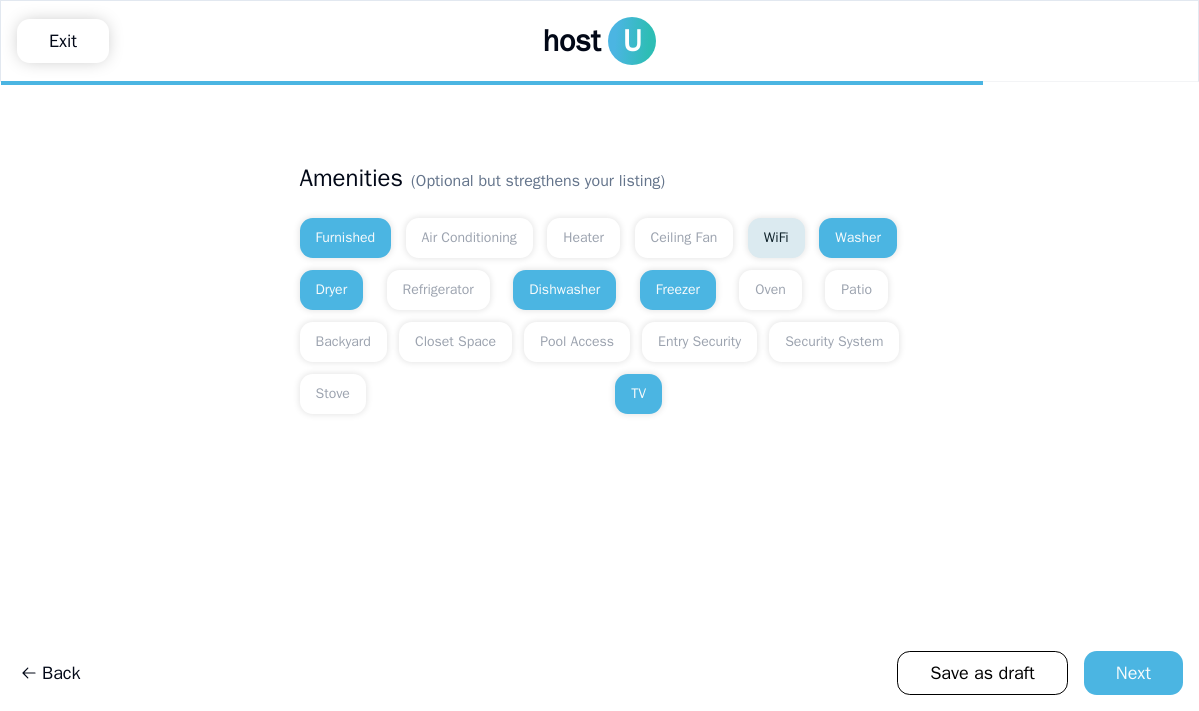 click on "WiFi" at bounding box center (776, 238) 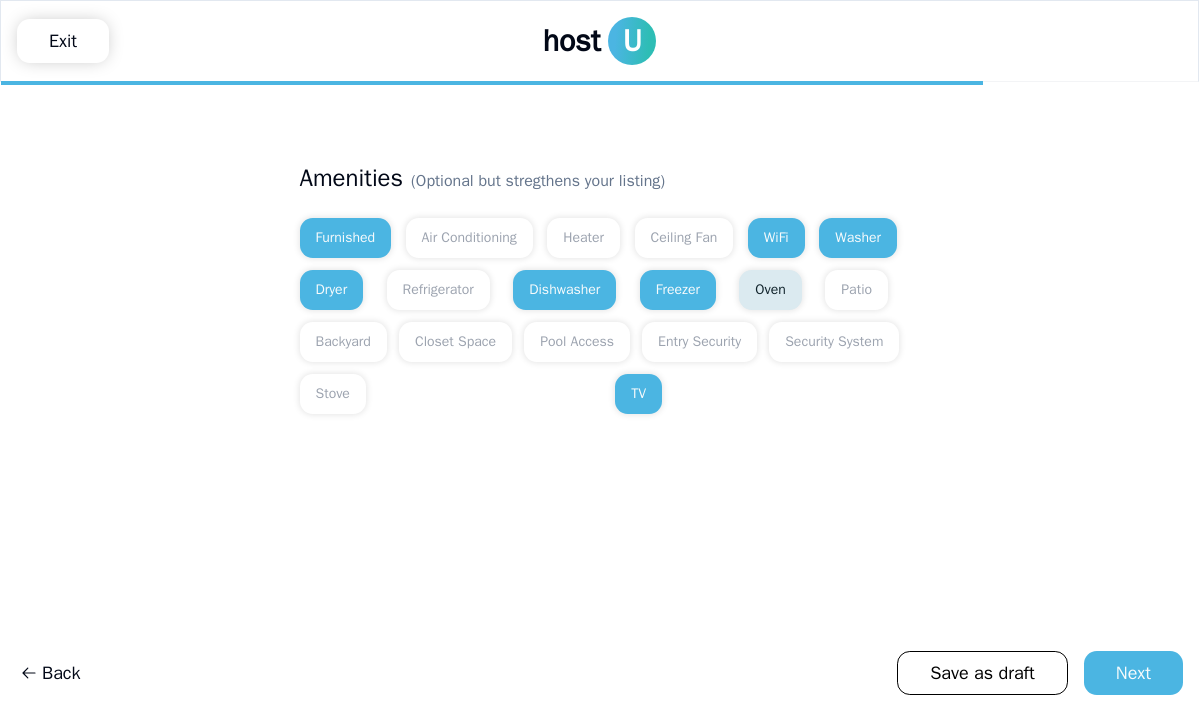 click on "Oven" at bounding box center [770, 290] 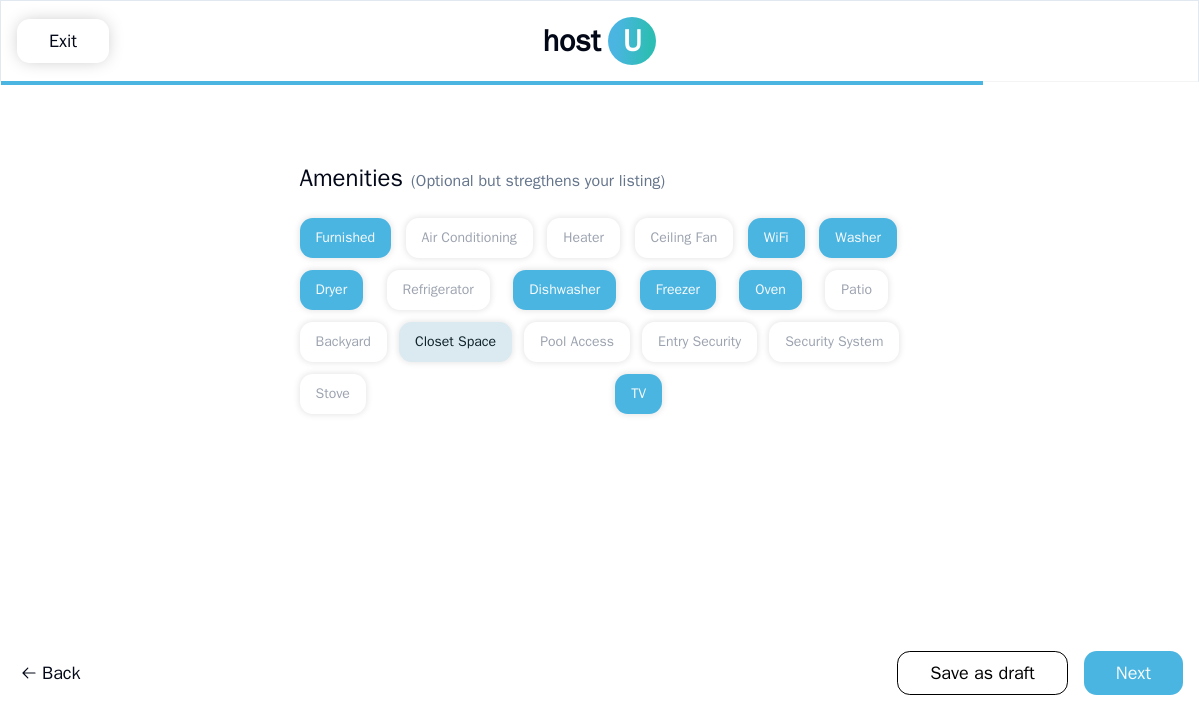 click on "Closet Space" at bounding box center [455, 342] 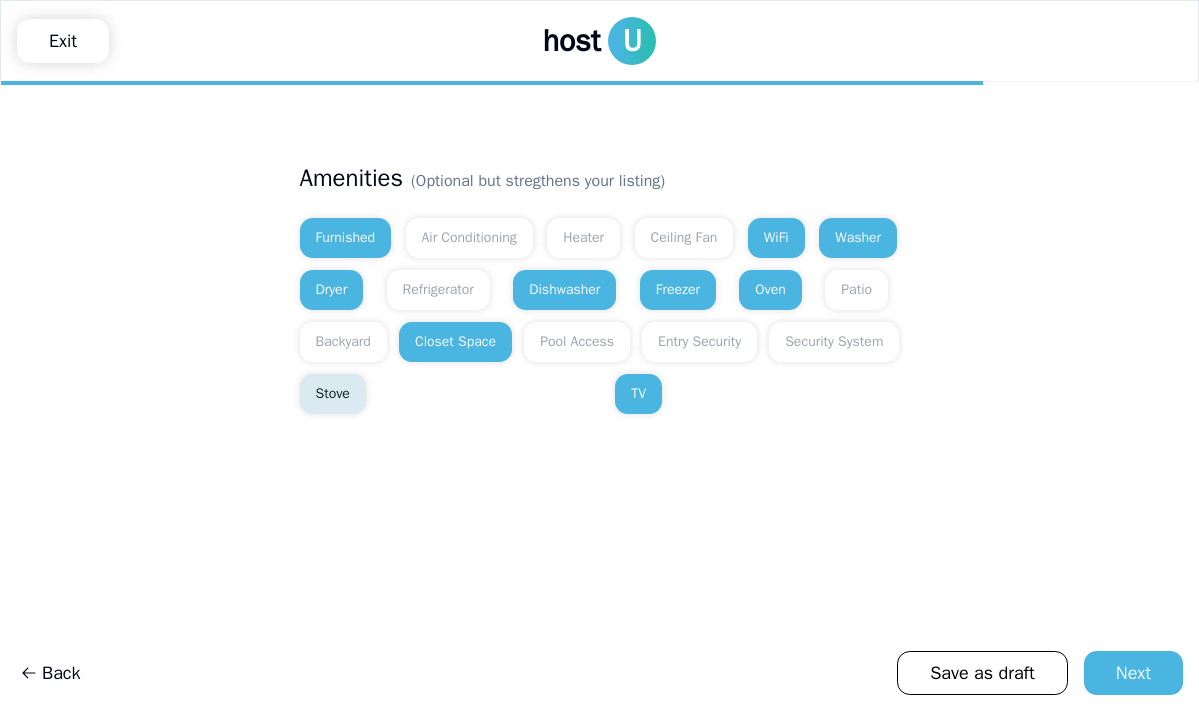 click on "Stove" at bounding box center (333, 394) 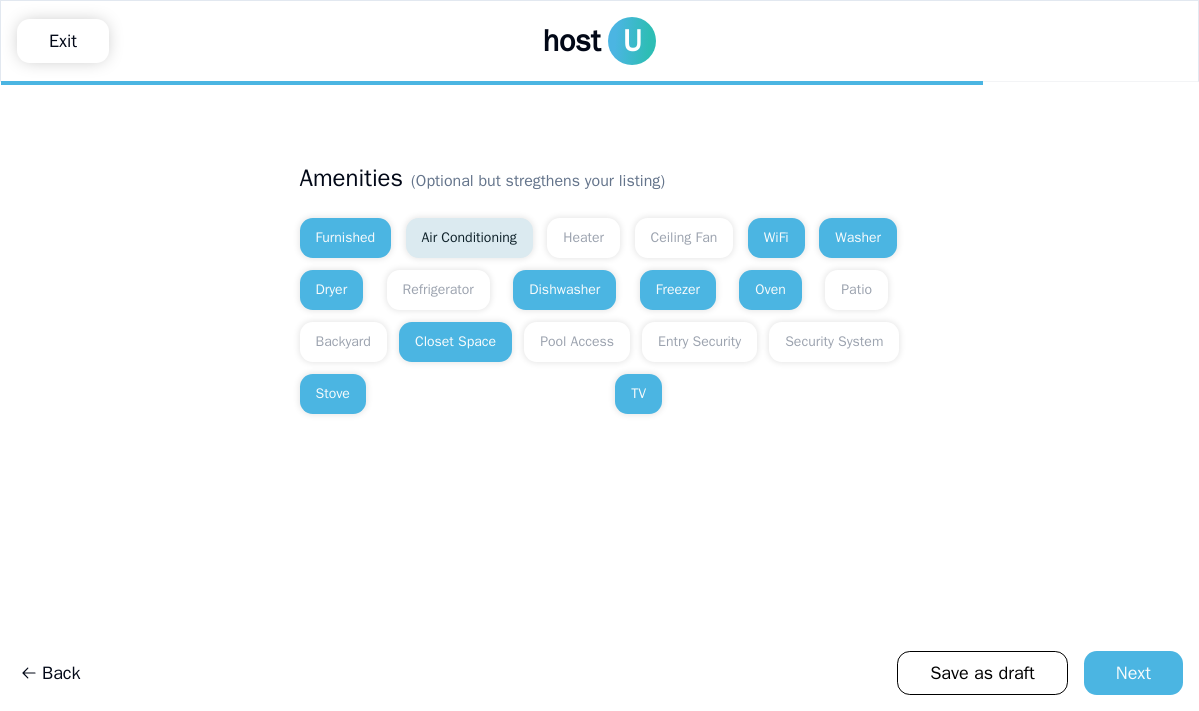 click on "Air Conditioning" at bounding box center [469, 238] 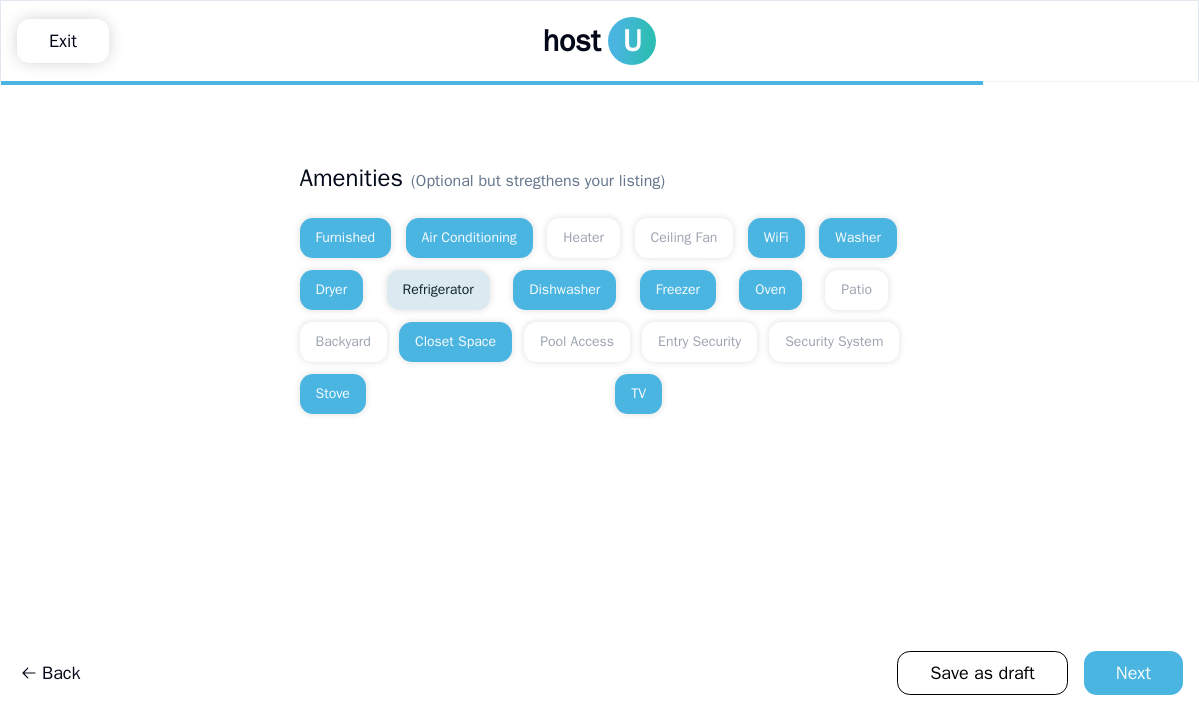click on "Refrigerator" at bounding box center [438, 290] 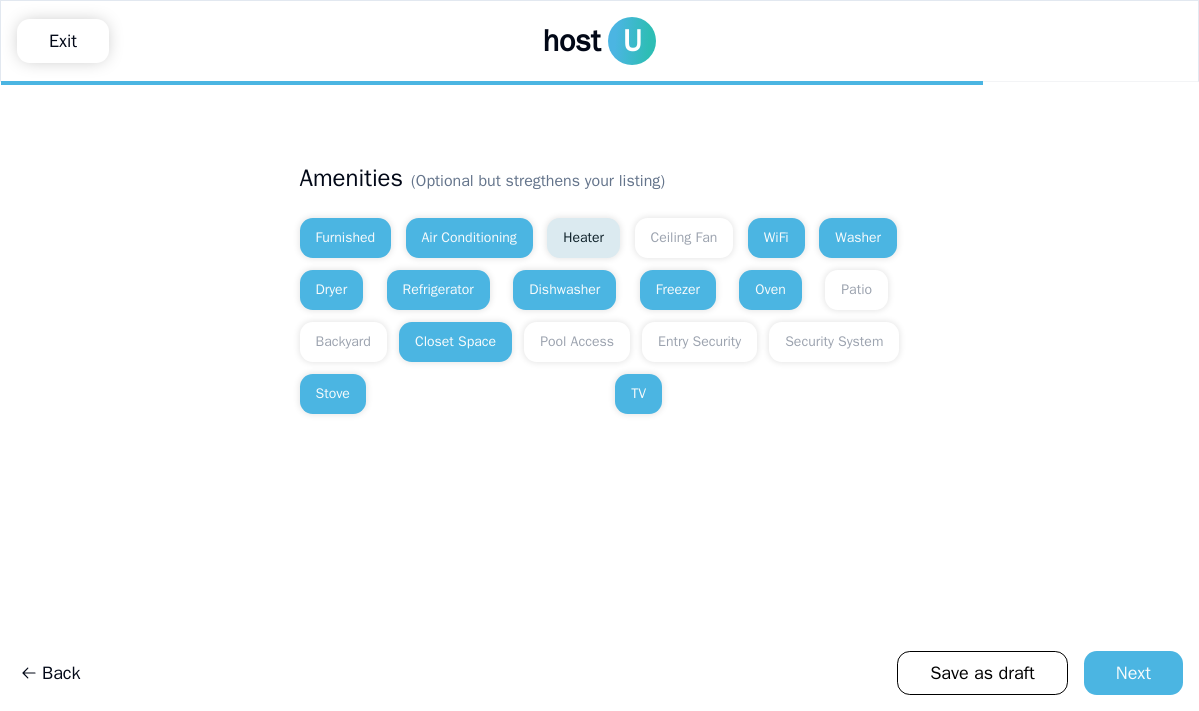 click on "Heater" at bounding box center (583, 238) 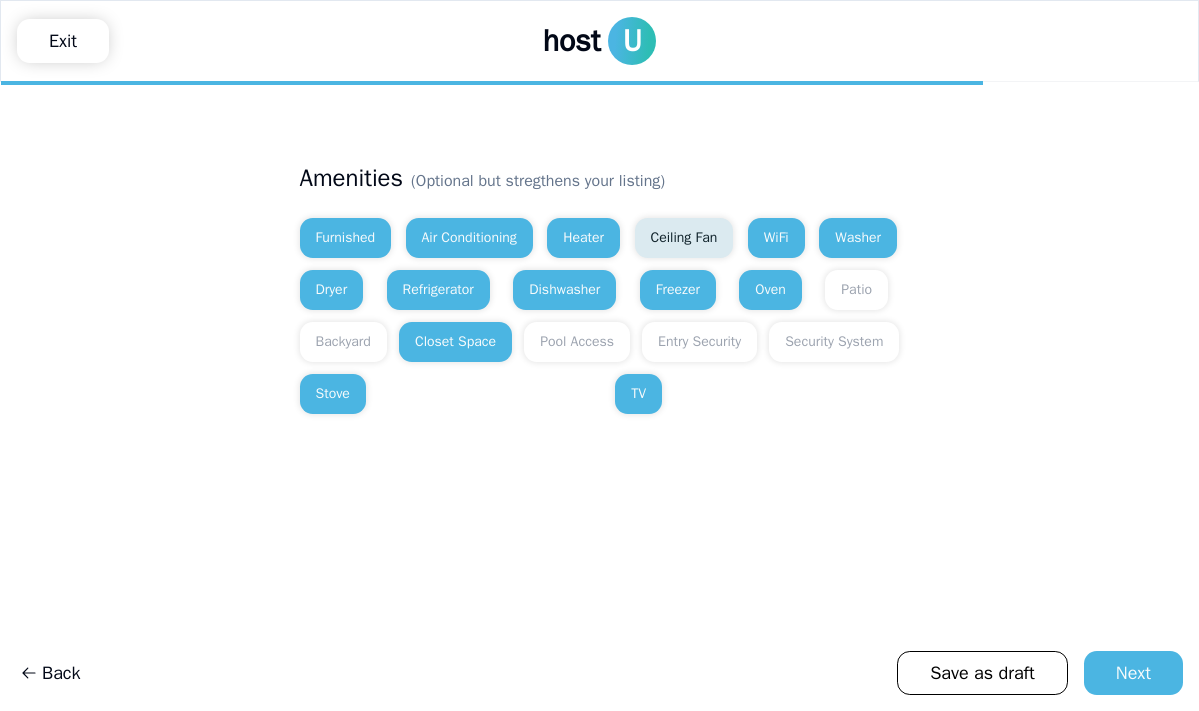 click on "Ceiling Fan" at bounding box center (684, 238) 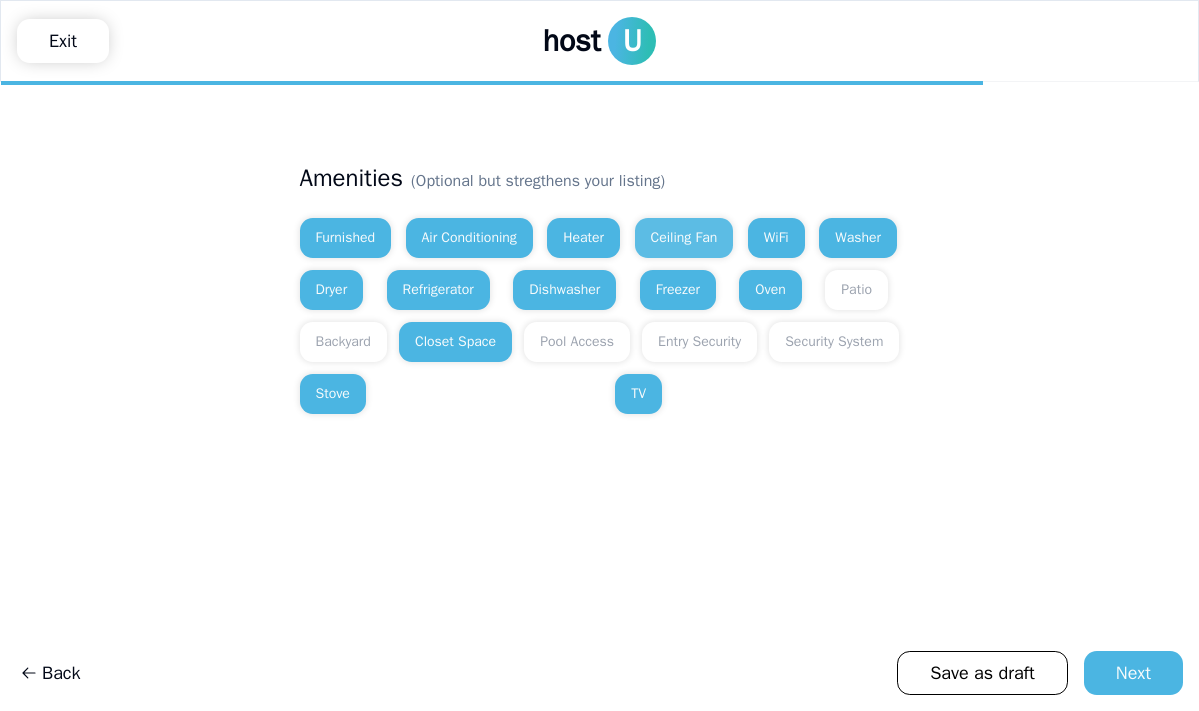 click on "Ceiling Fan" at bounding box center (684, 238) 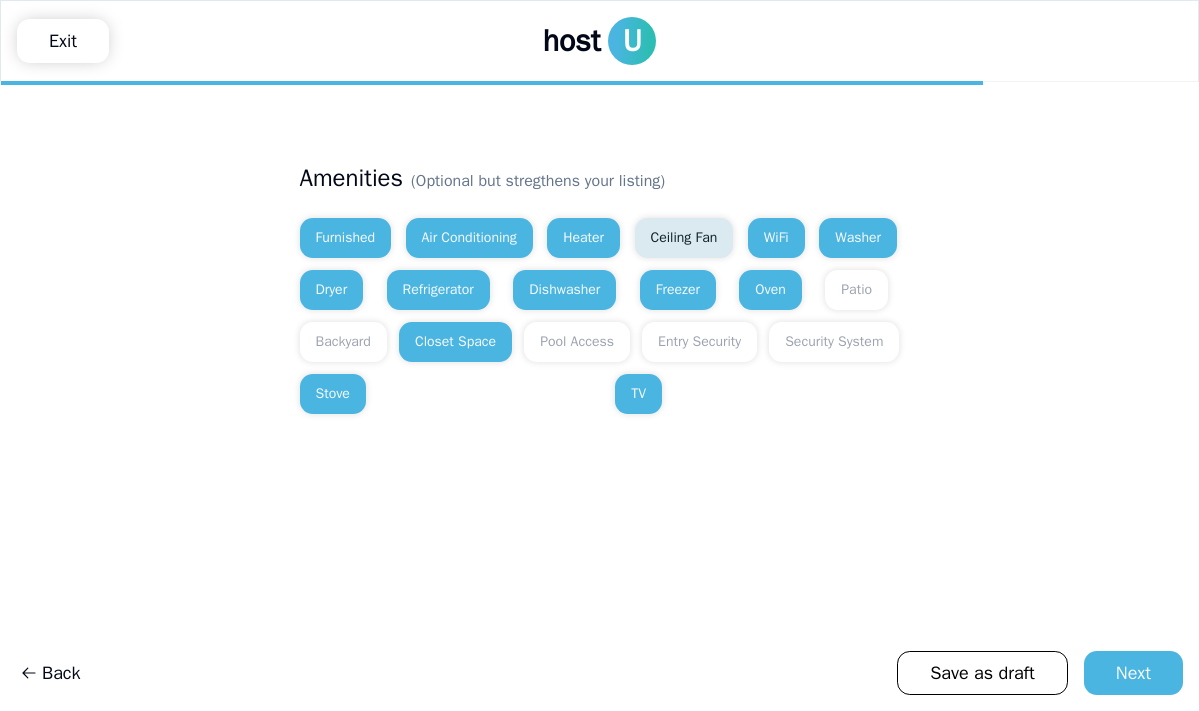 click on "Ceiling Fan" at bounding box center [684, 238] 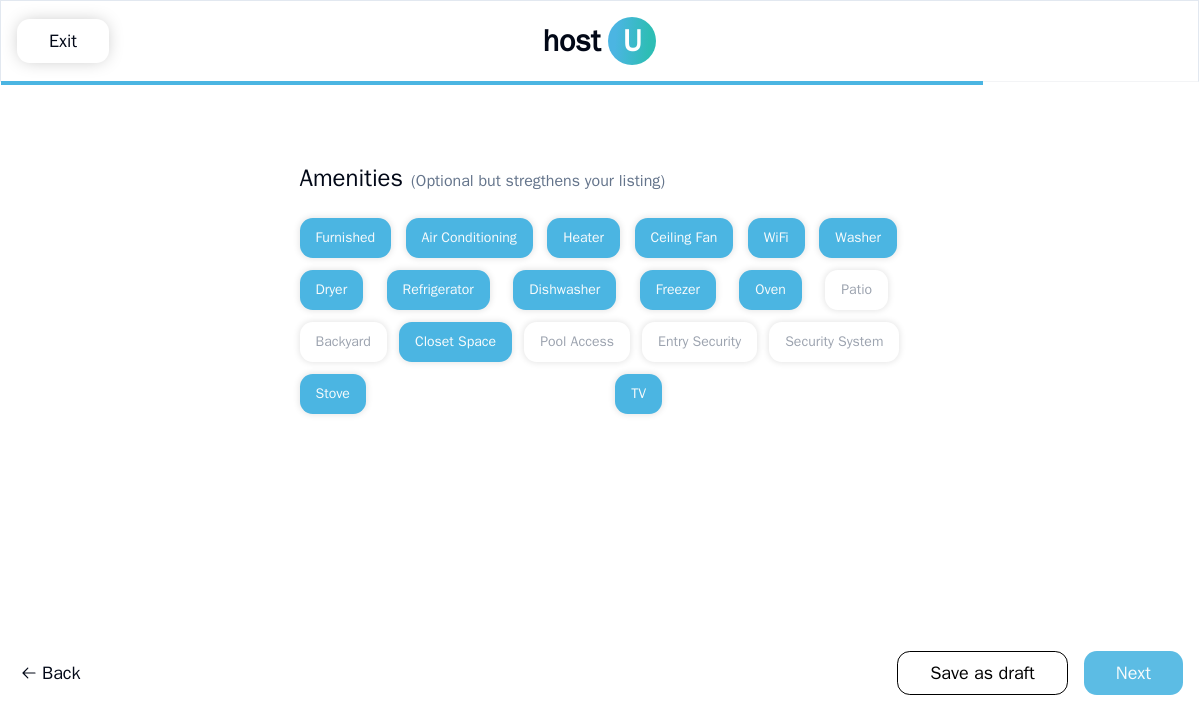 click on "Next" at bounding box center [1133, 673] 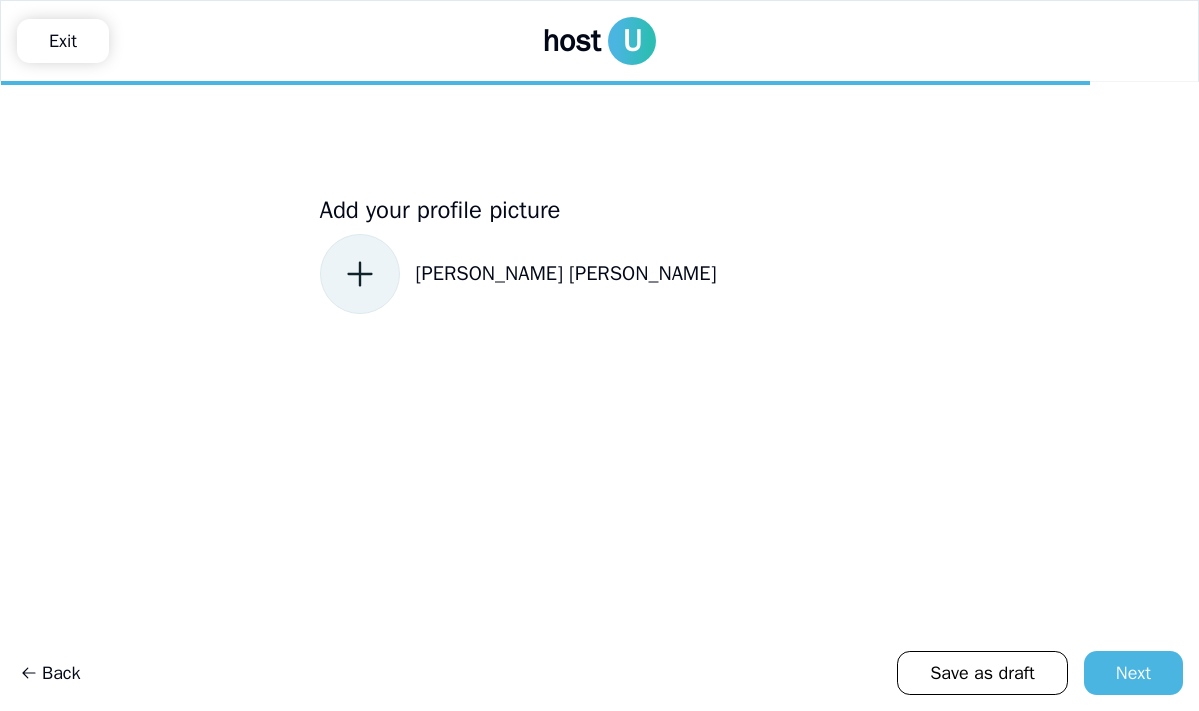 click 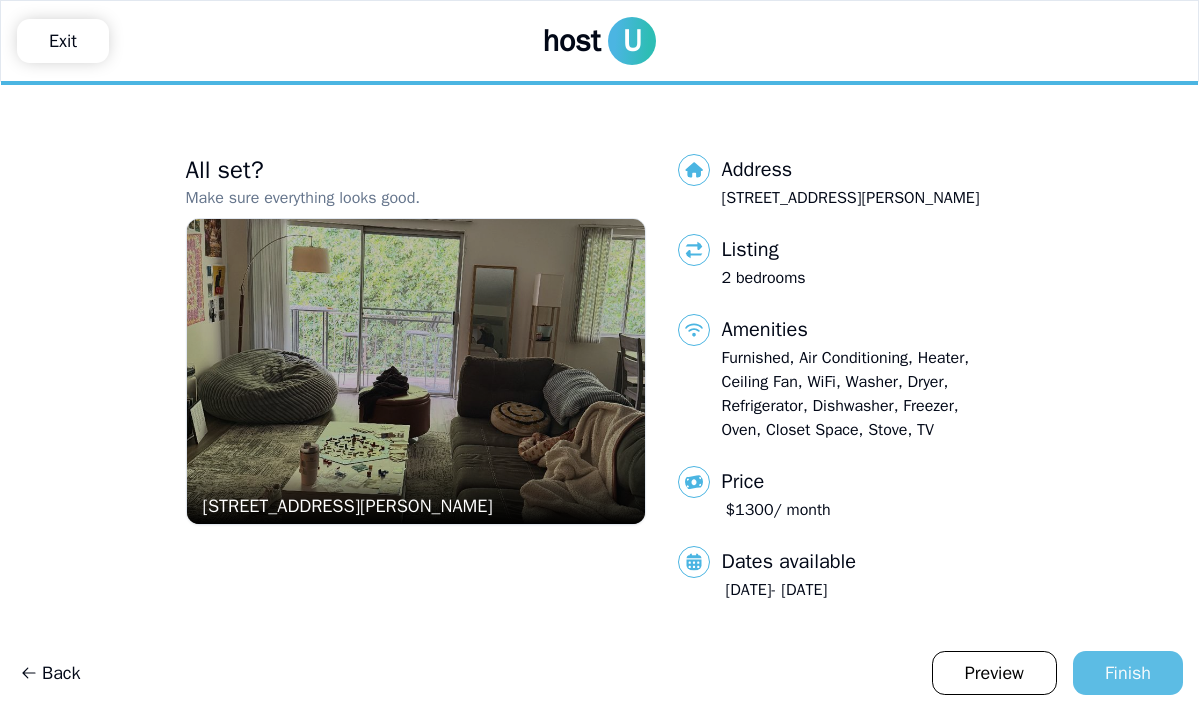 click on "Finish" at bounding box center [1128, 673] 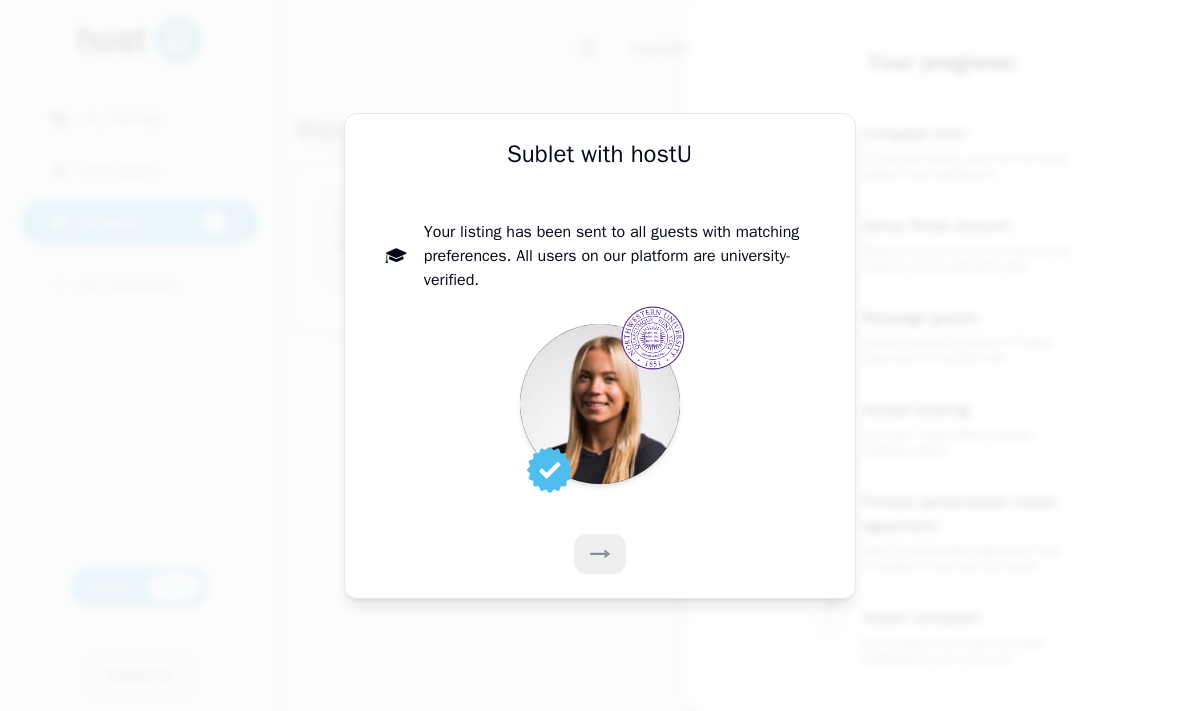 click at bounding box center [600, 554] 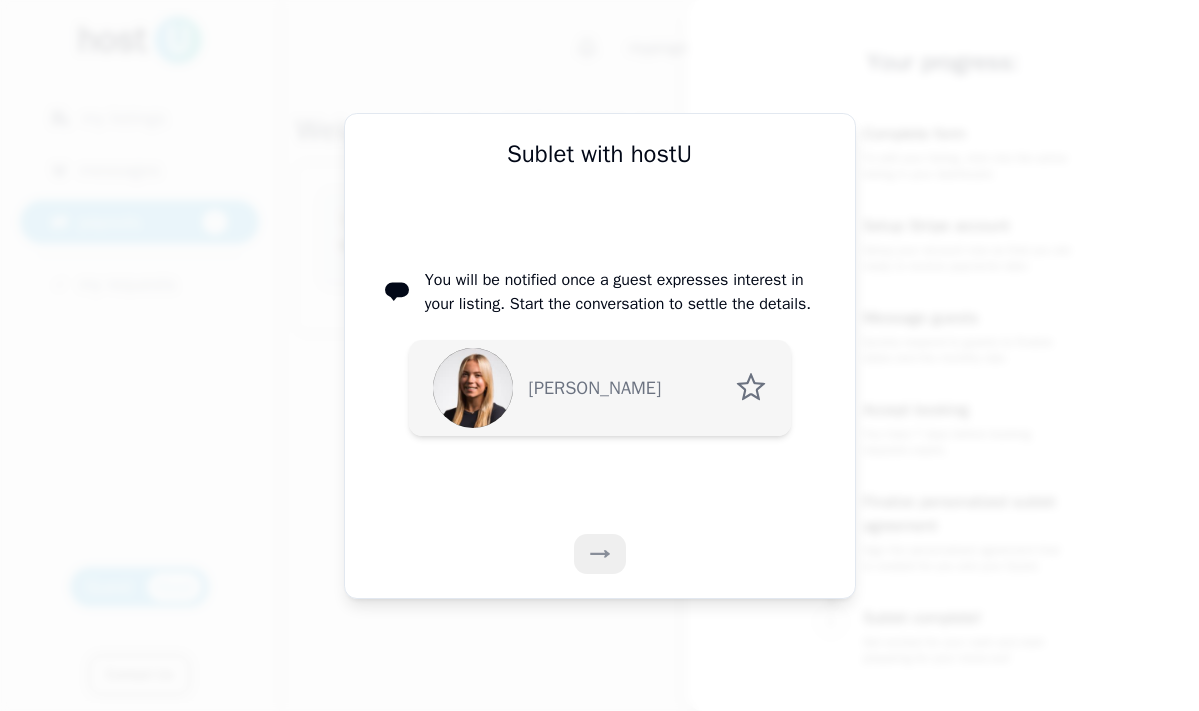 click 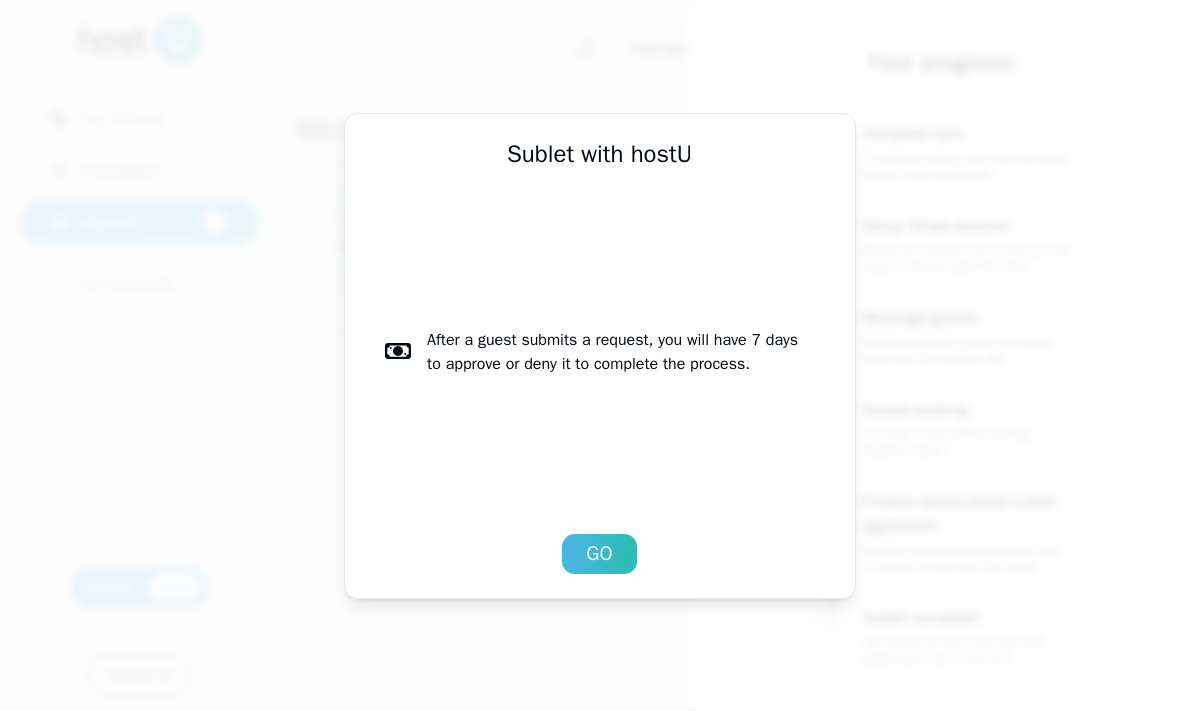 click on "Go" at bounding box center (599, 554) 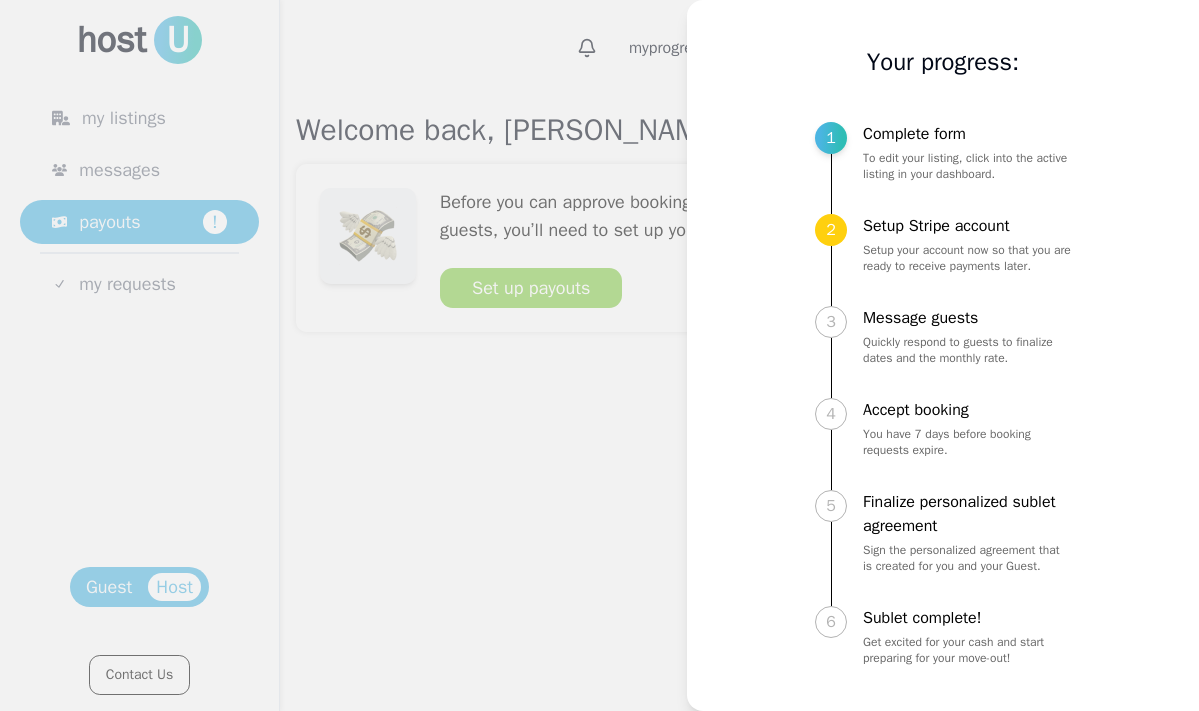 click on "Setup Stripe account" at bounding box center [967, 226] 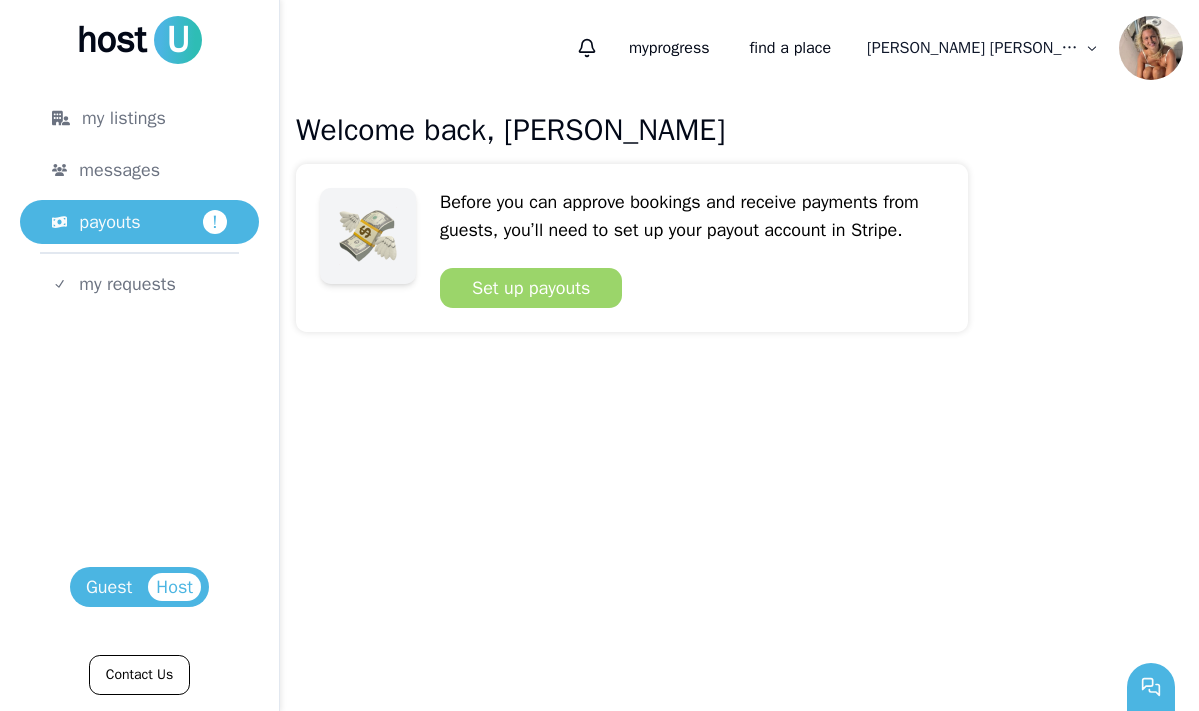 click on "Set up payouts" at bounding box center (531, 288) 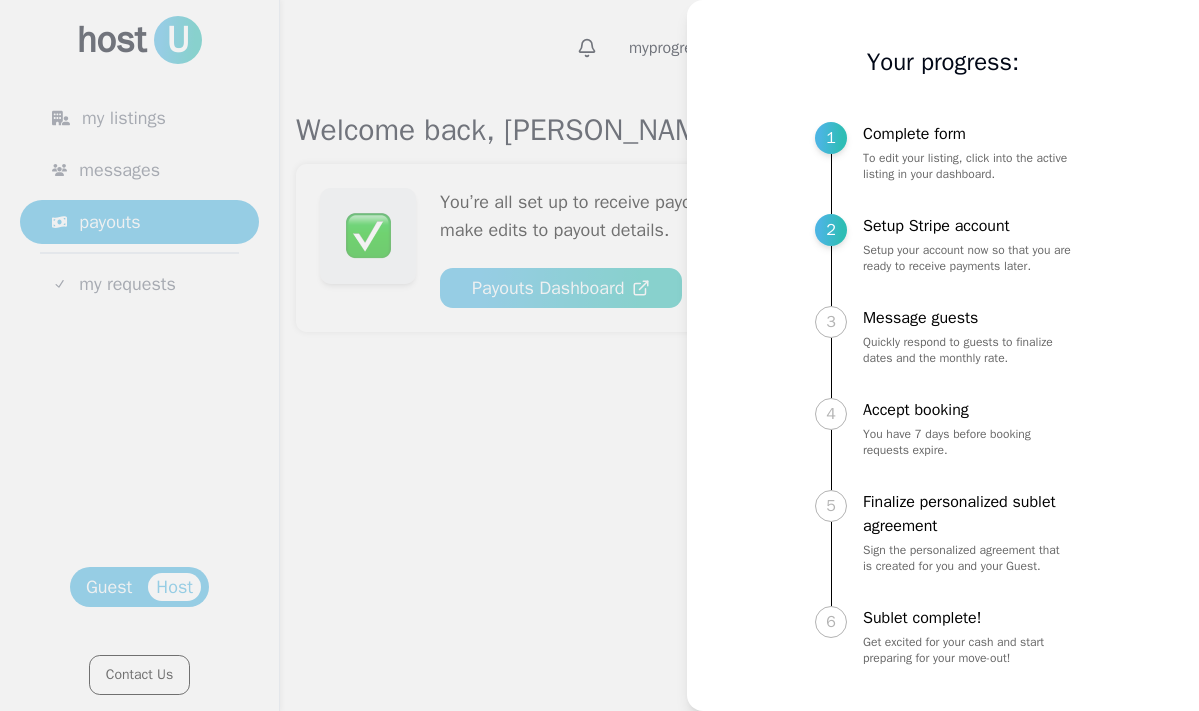 scroll, scrollTop: 0, scrollLeft: 0, axis: both 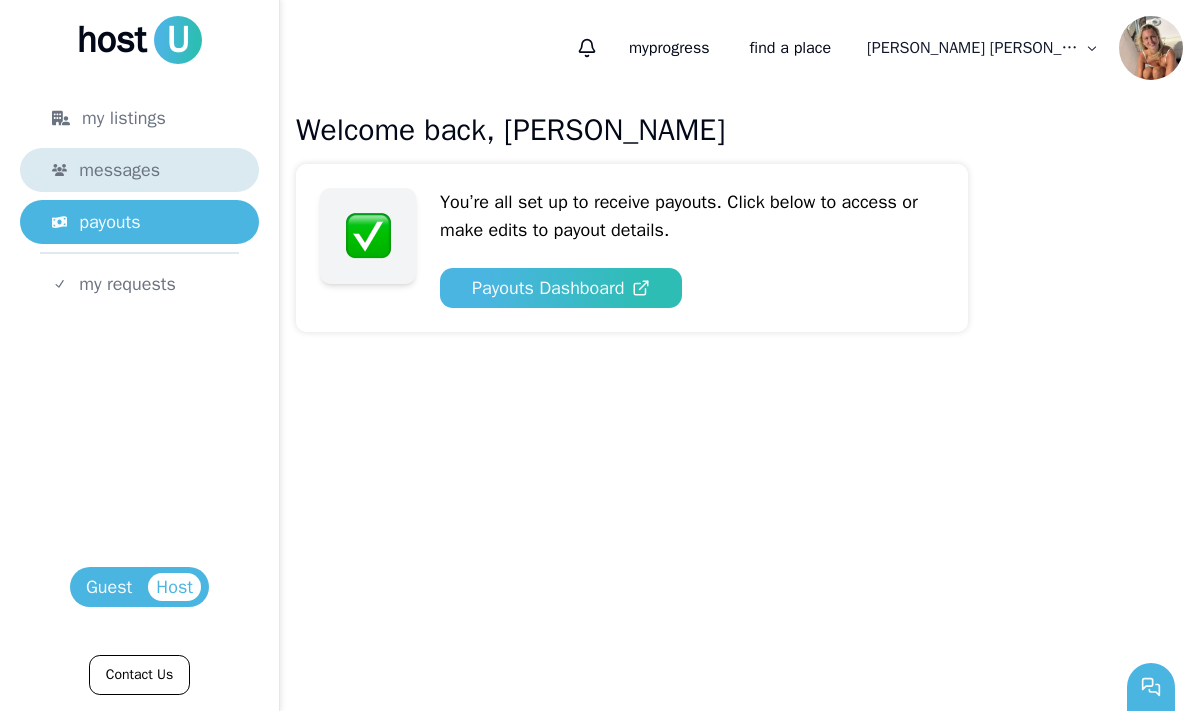 click on "messages" at bounding box center [153, 170] 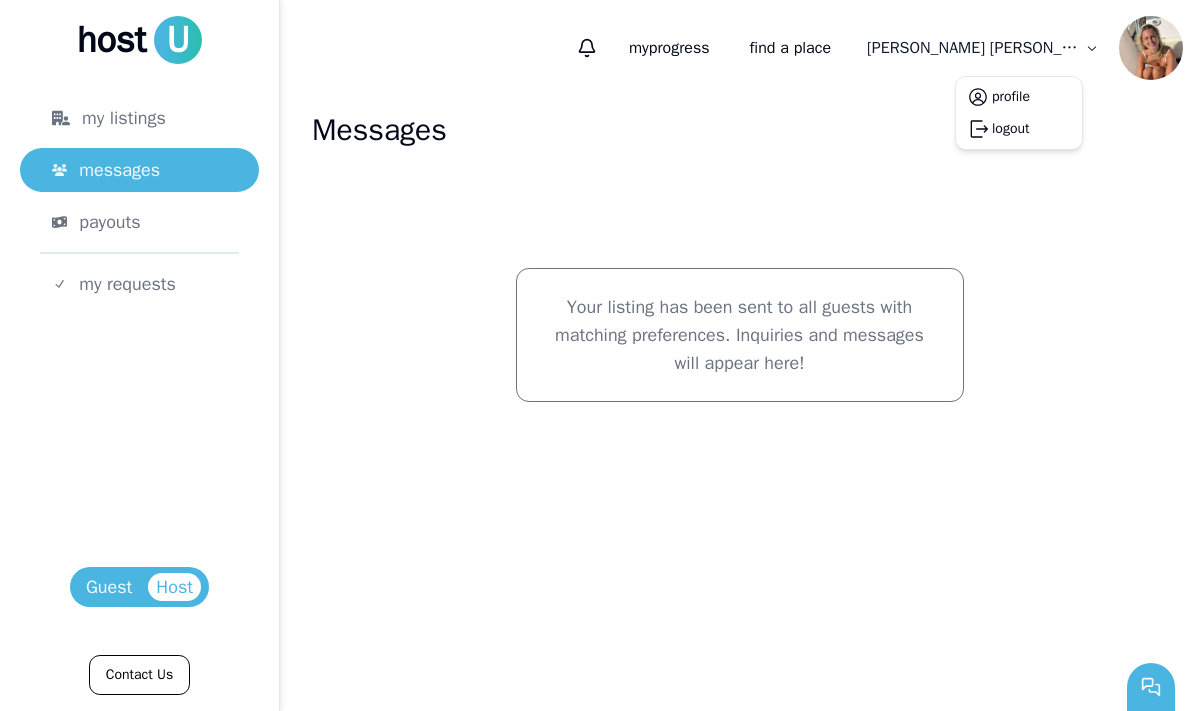 click on "host U my listings messages payouts my requests Host Guest Contact Us my  progress find a place [PERSON_NAME] Messages Your listing has been sent to all guests with matching preferences. Inquiries and messages will appear here! profile logout" at bounding box center (599, 355) 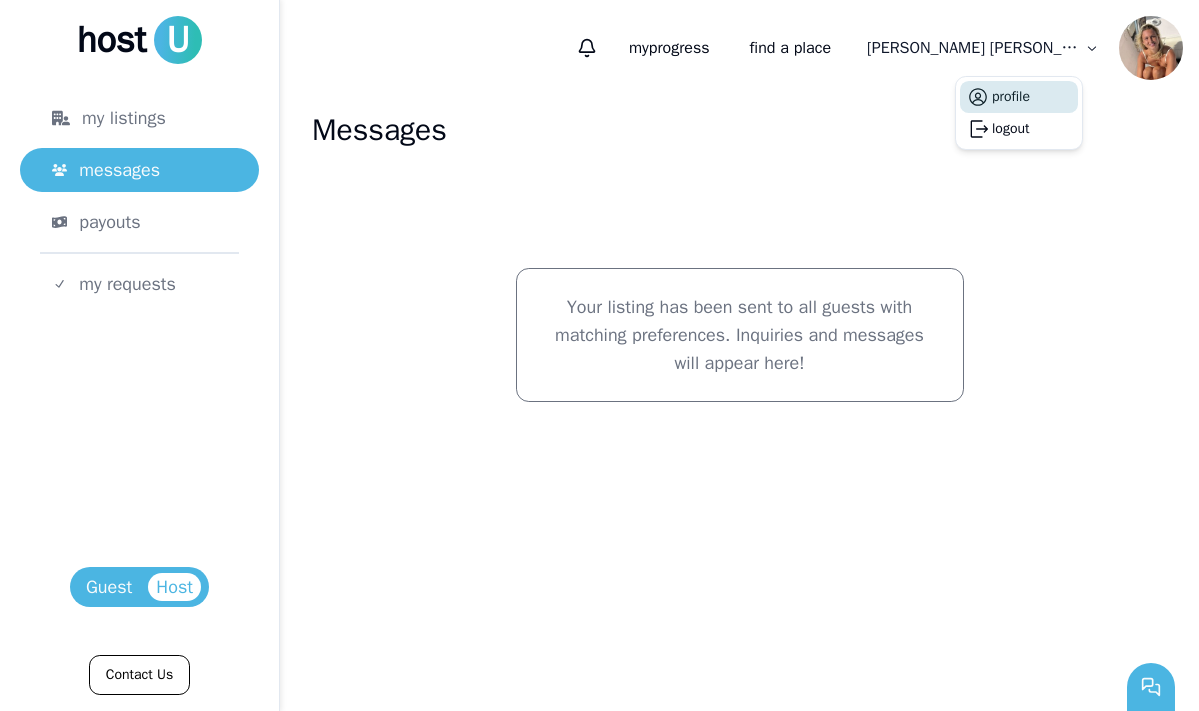 click on "profile" at bounding box center (1011, 97) 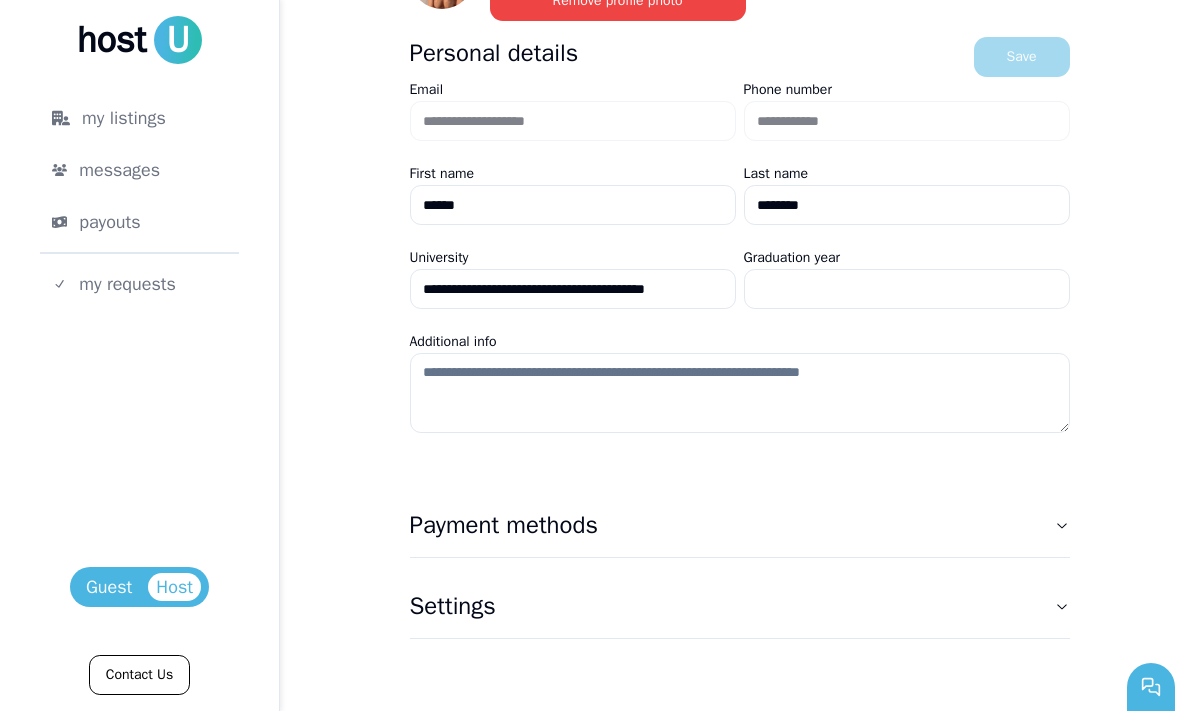 scroll, scrollTop: 0, scrollLeft: 0, axis: both 